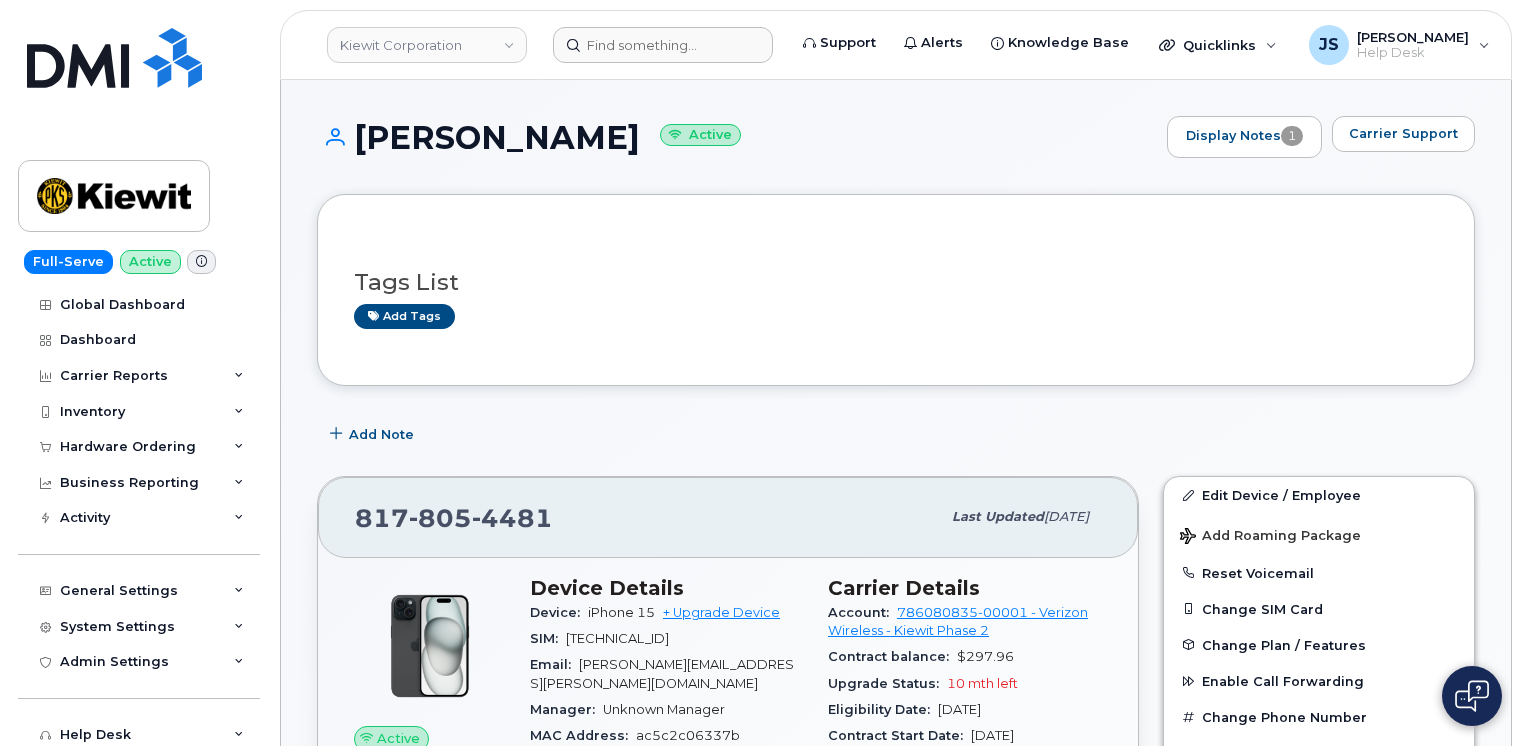 scroll, scrollTop: 0, scrollLeft: 0, axis: both 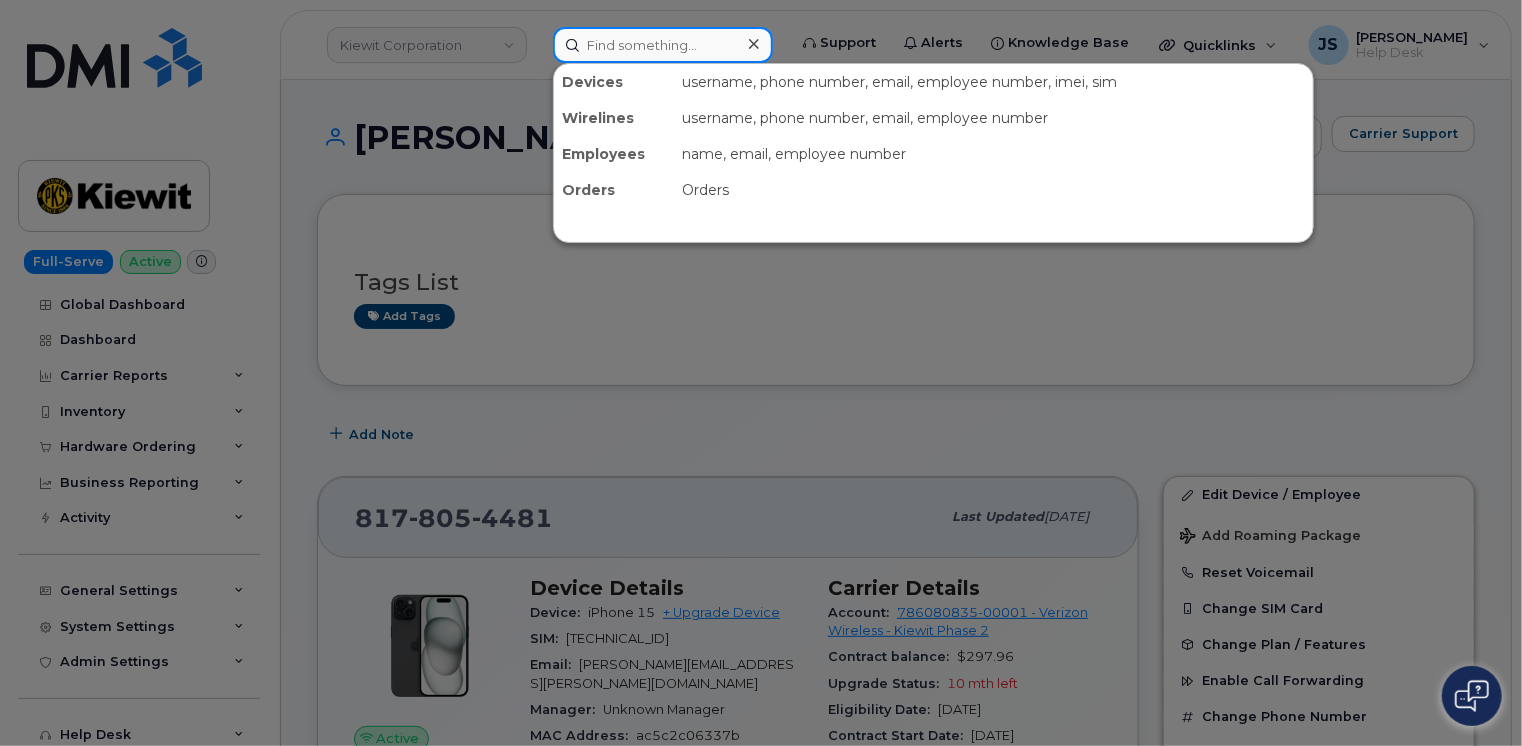 click at bounding box center (663, 45) 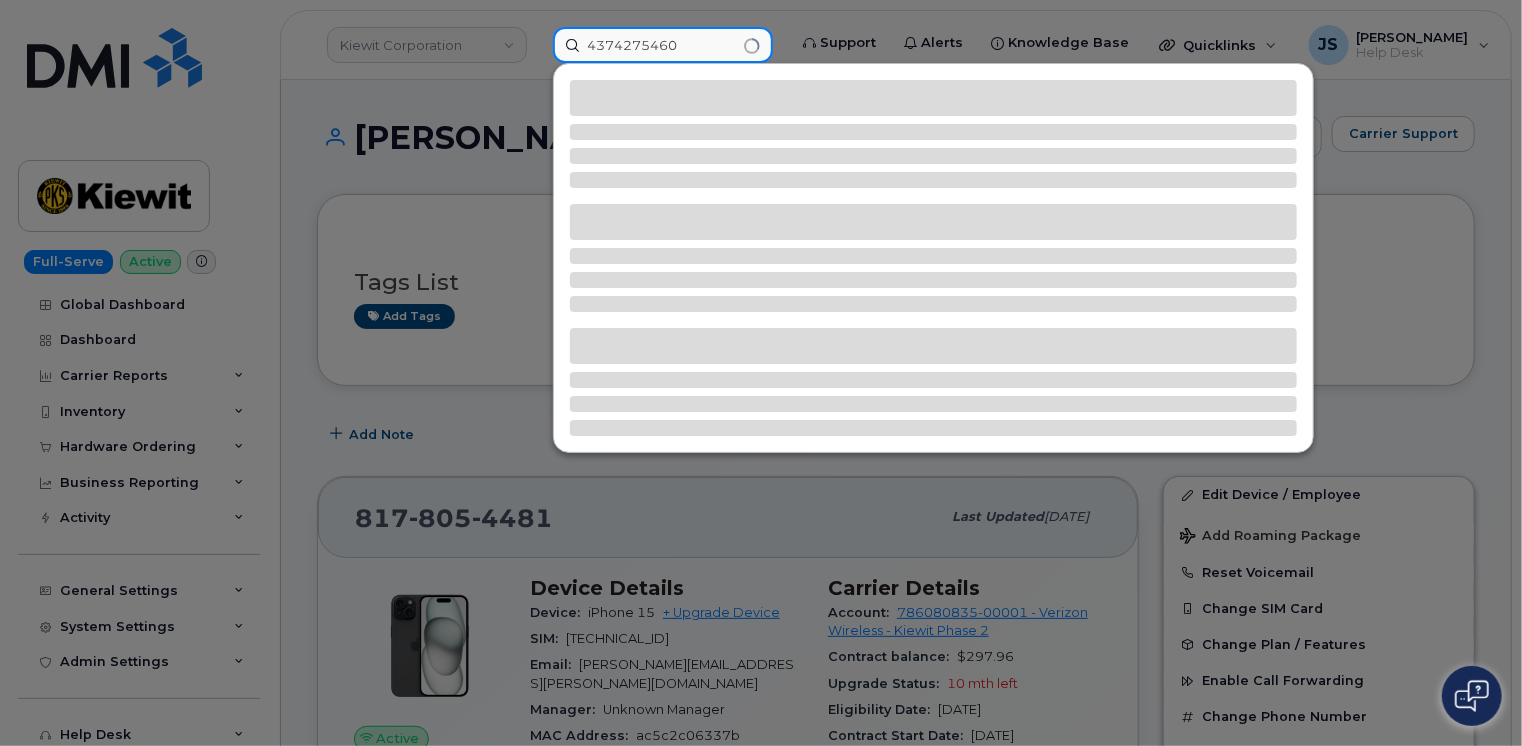 click on "4374275460" at bounding box center (663, 45) 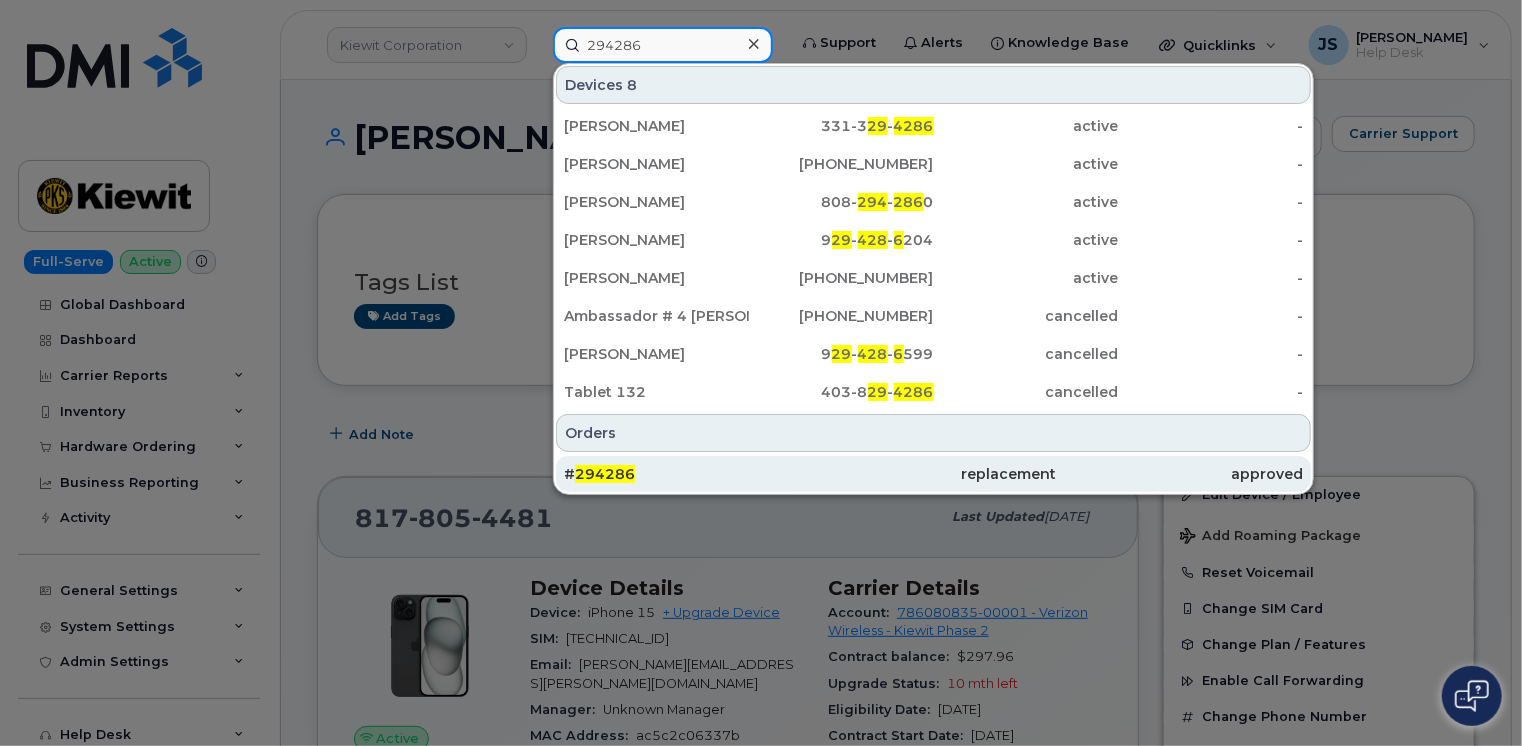 type on "294286" 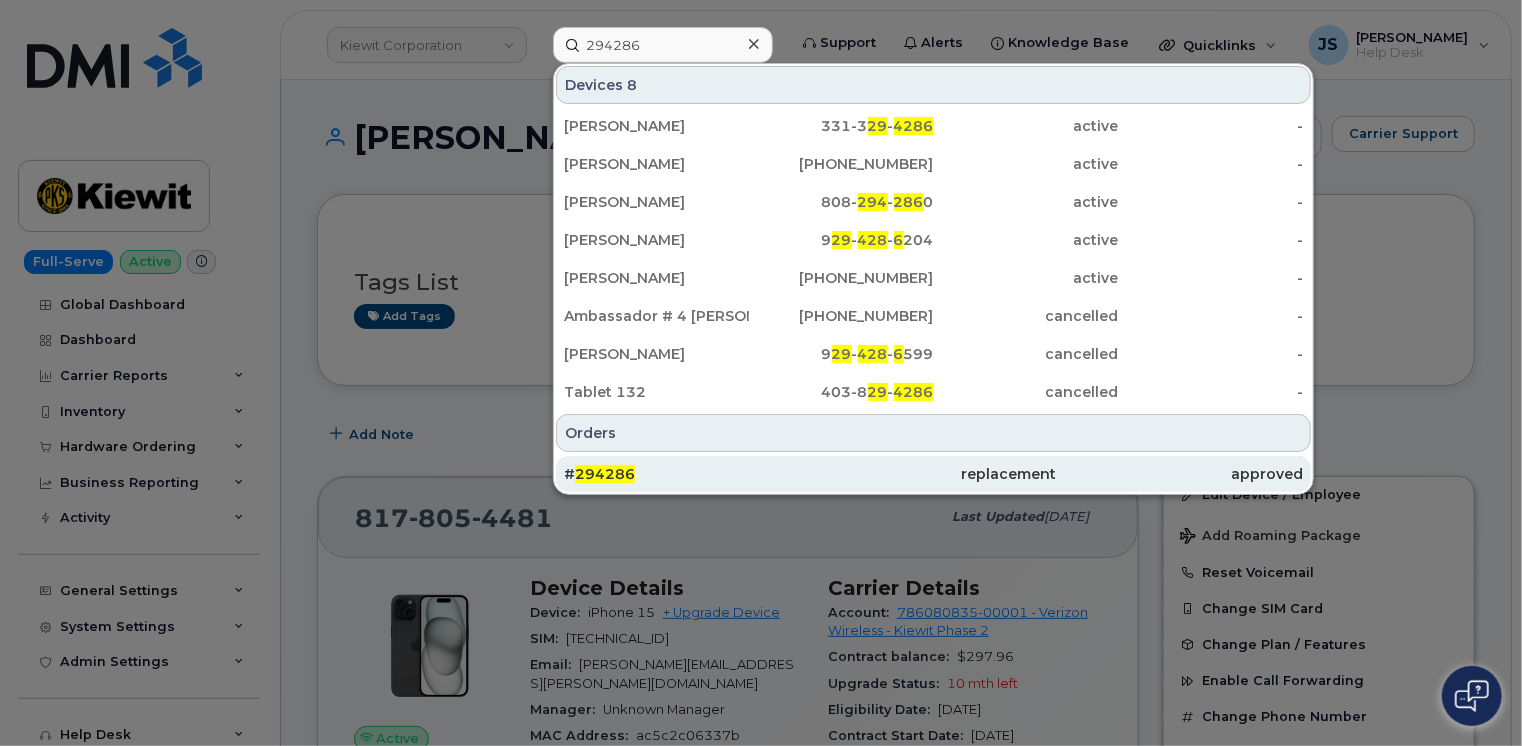 click on "# 294286" at bounding box center [687, 474] 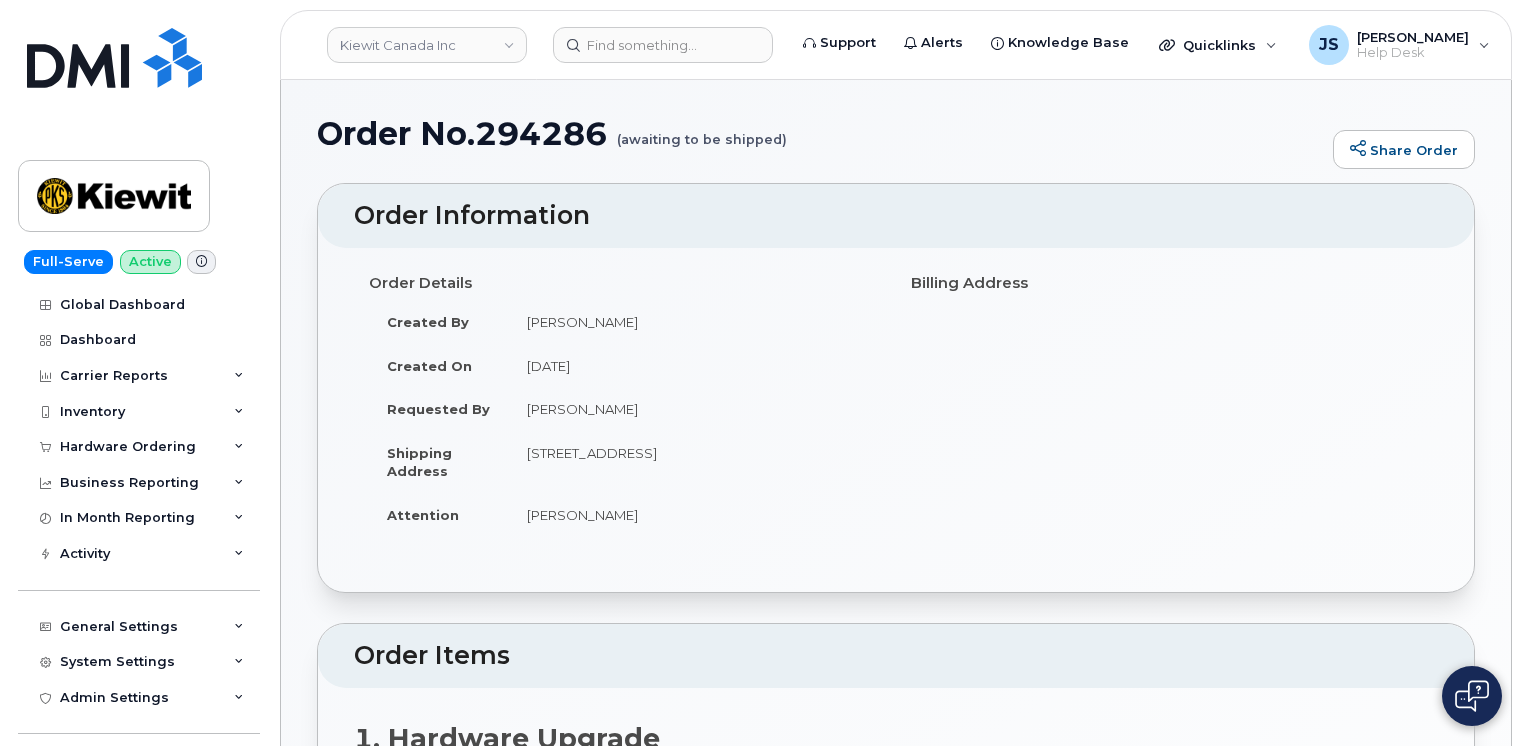 scroll, scrollTop: 0, scrollLeft: 0, axis: both 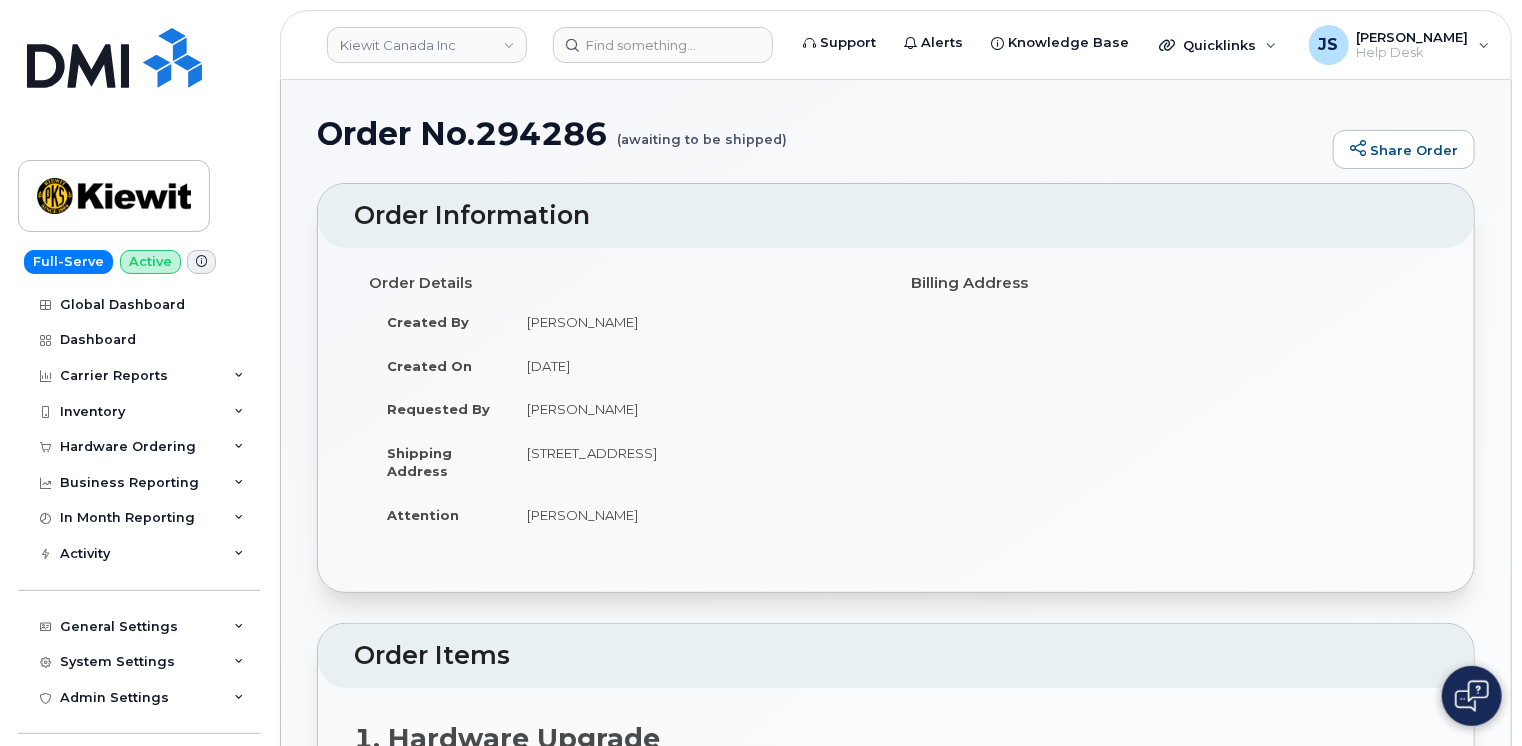 click on "Order No.294286
(awaiting to be shipped)
Share Order
×
Share This Order
If you want to allow others to create or edit orders, share this link with them:
https://myserve.ca/orders/35f8558b-1eed-4913-a902-b3580bae36fc
Order Information
Order Details
Created By
Randy Sayres
Created On
June 26, 2025
Requested By
Andre Haroun
Shipping Address
470 lakes  shore Blvd E Toronto ON M5A 1C3
Attention
Andre Haroun
Billing Address
Order Items
1. Hardware Upgrade
Scott Howe  613 407 8230
SCOTT.HOWE@KIEWIT.COM
City of Use:
Ottawa Hull
Business Account:
0531495220 - Bell
iPhone 16e
(Black)
$0.00 - 3 year upgrade (128GB)
1 x OtterBox - Defender Pro Case iPhone 16e/15/14/13 (Black) (91757)
—
$82.49
1 x Apple - Charger 20W USB-C Wall Adaptor WT (87916)
—
$33.72
Name" at bounding box center (896, 877) 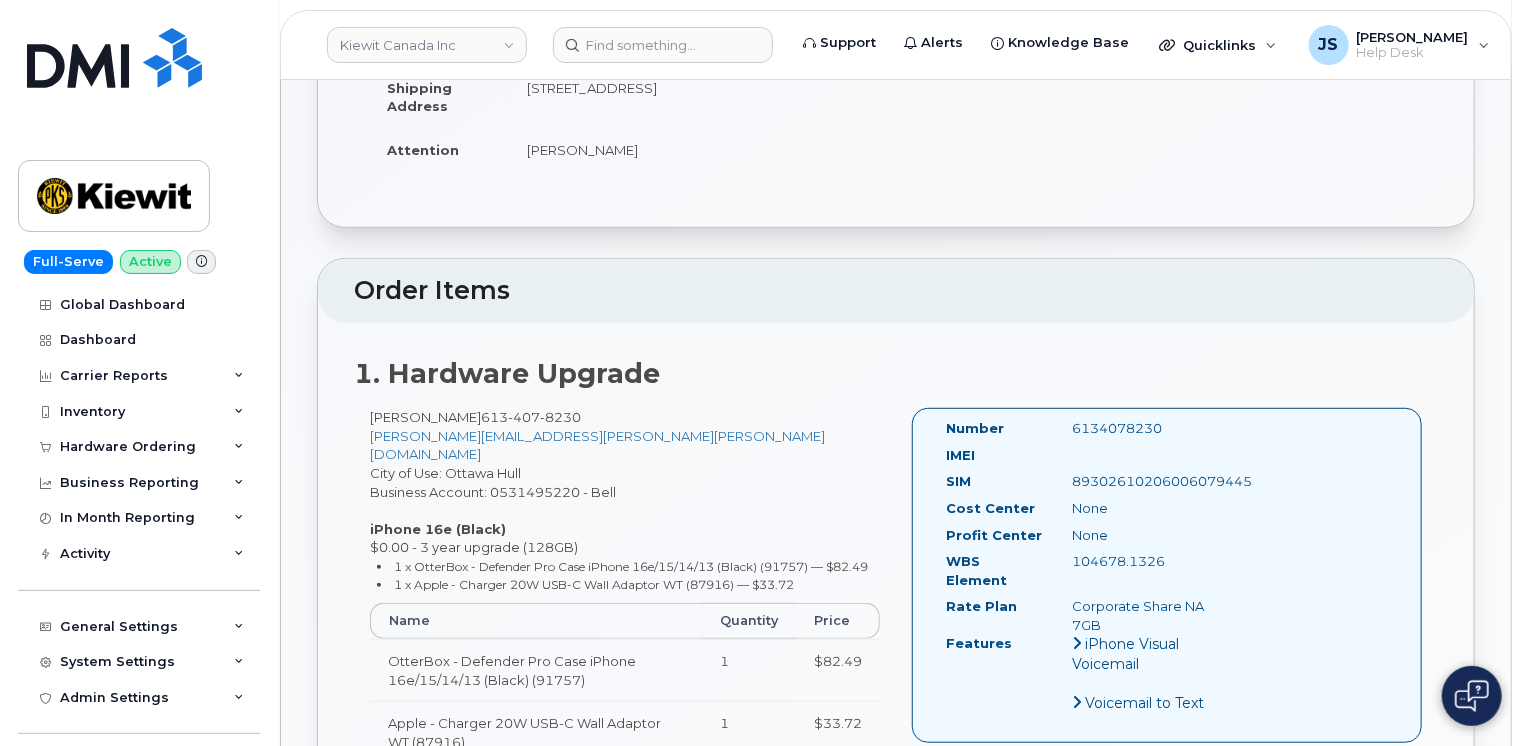 scroll, scrollTop: 360, scrollLeft: 0, axis: vertical 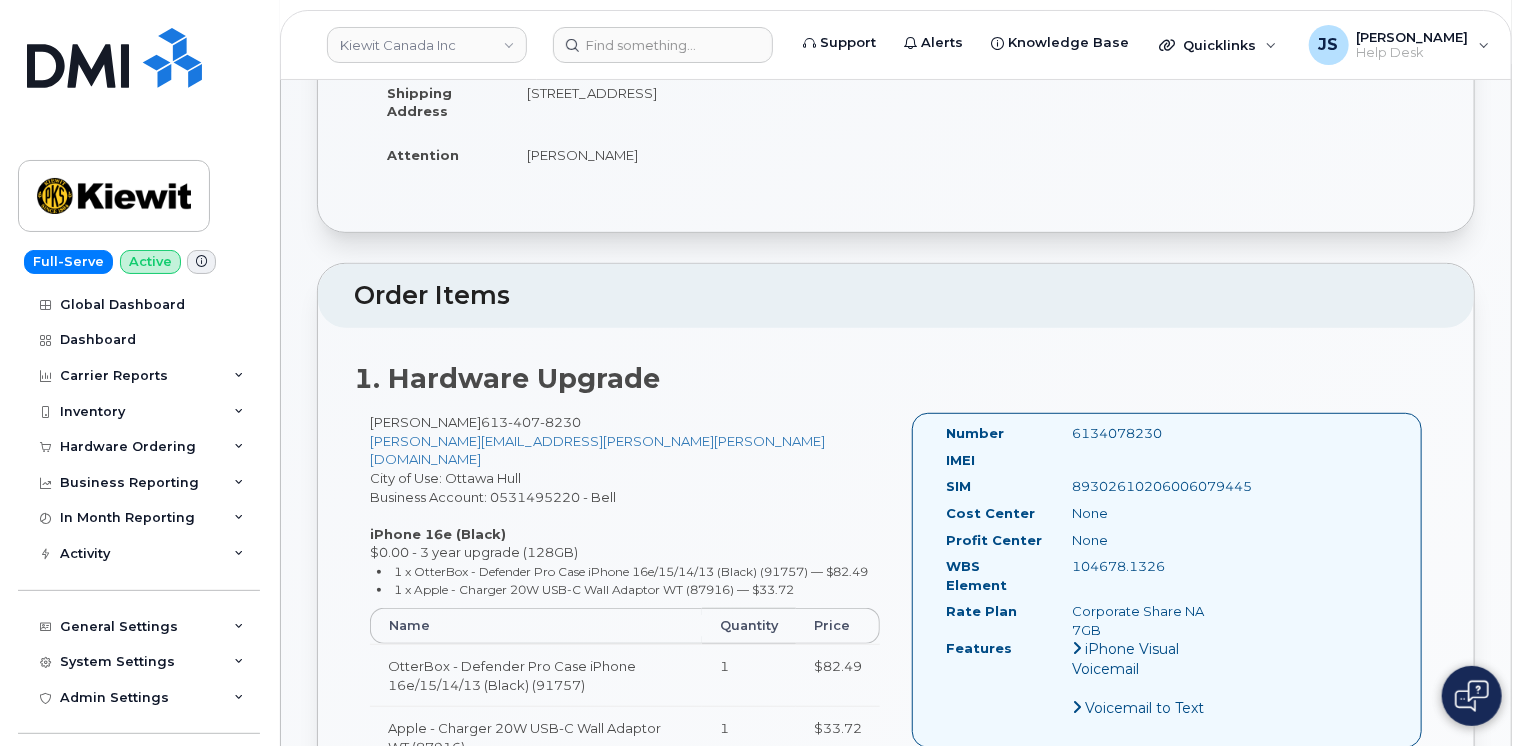 click on "Order Items" at bounding box center [896, 296] 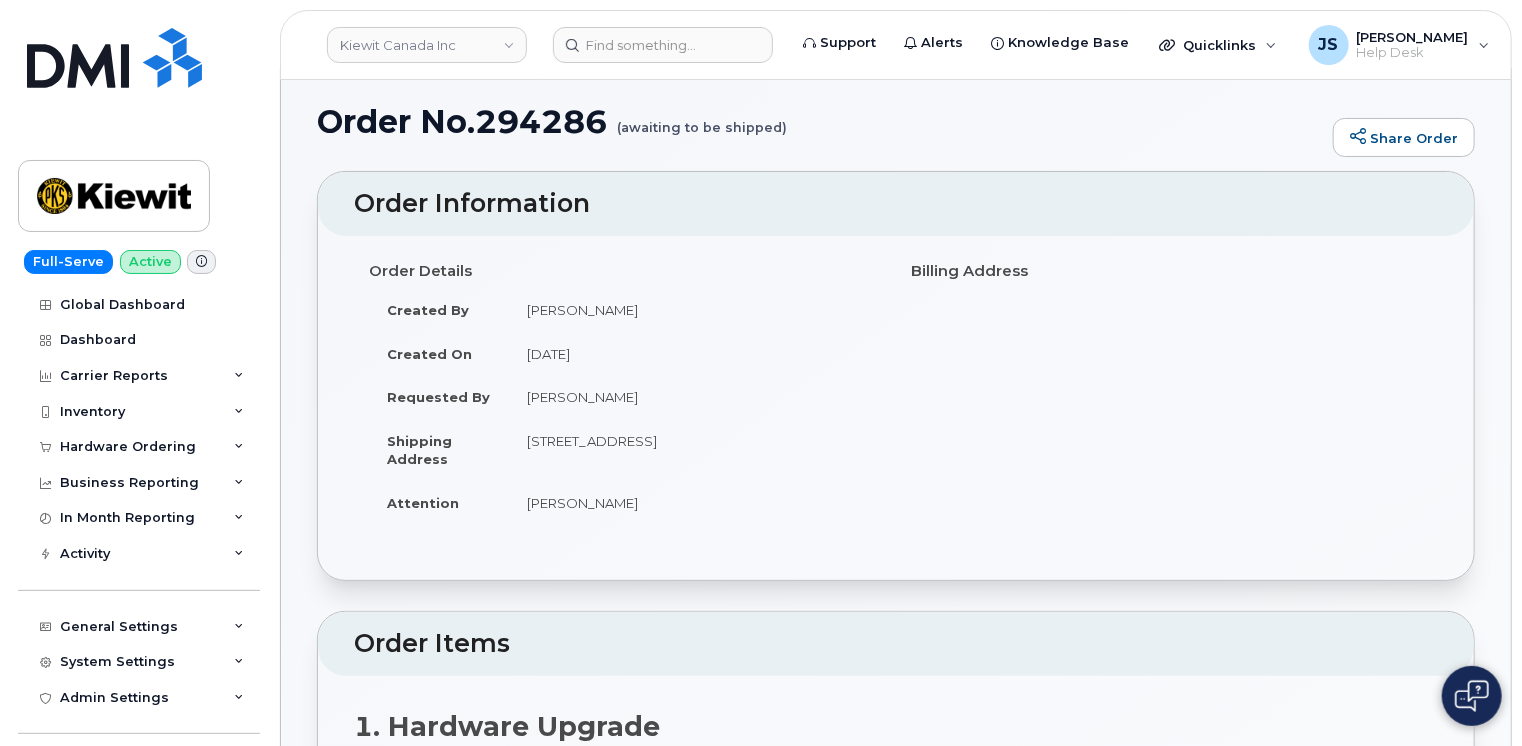 scroll, scrollTop: 0, scrollLeft: 0, axis: both 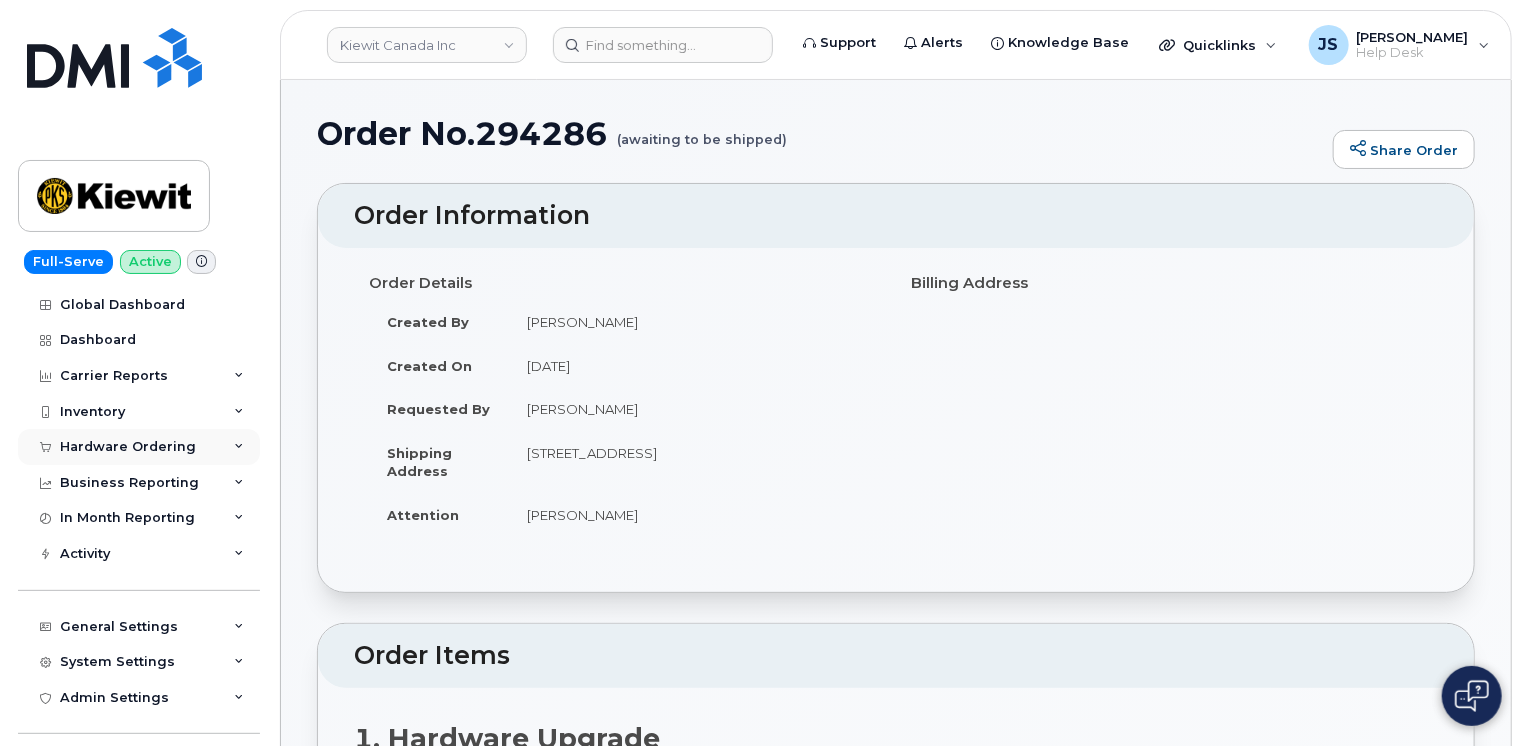 click on "Hardware Ordering" at bounding box center [139, 447] 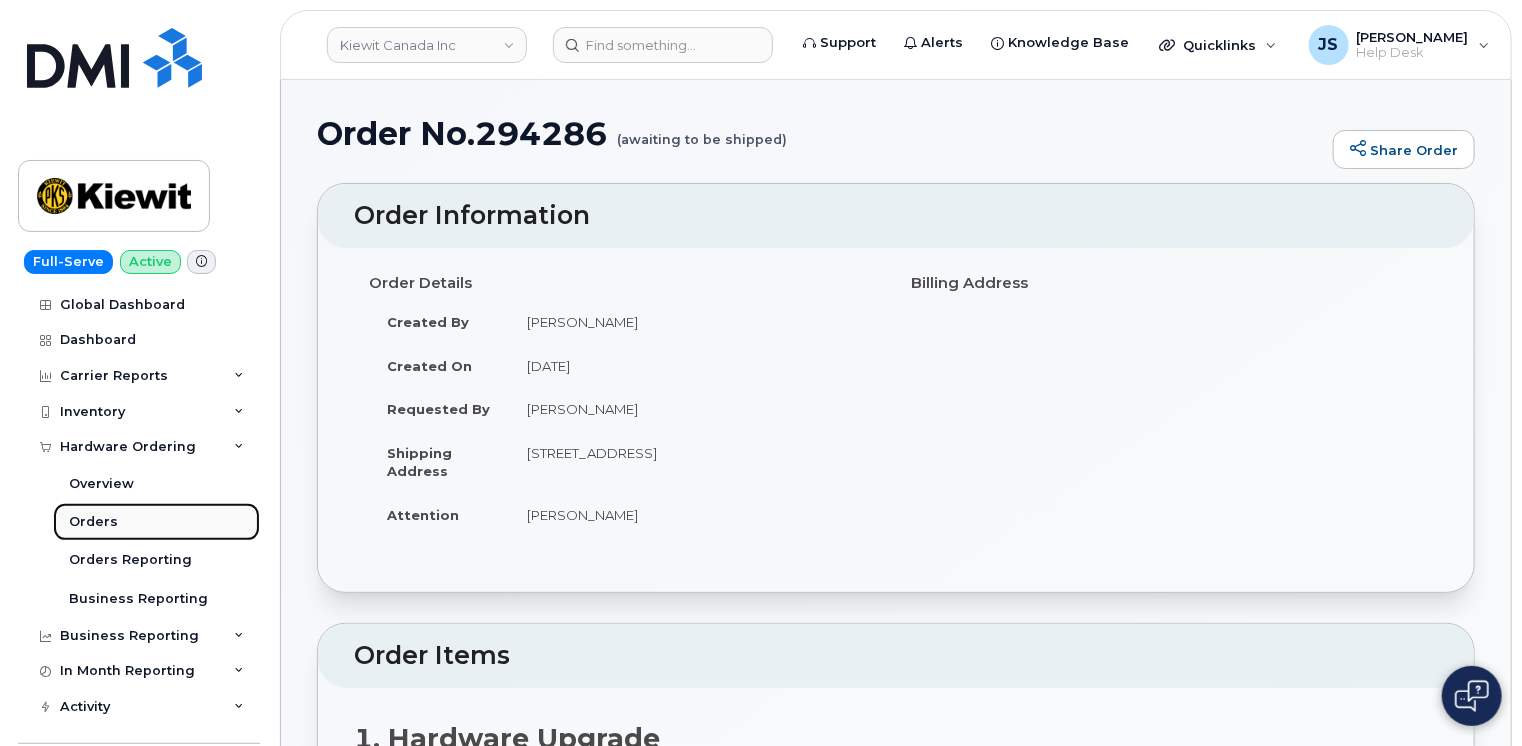 click on "Orders" at bounding box center [93, 522] 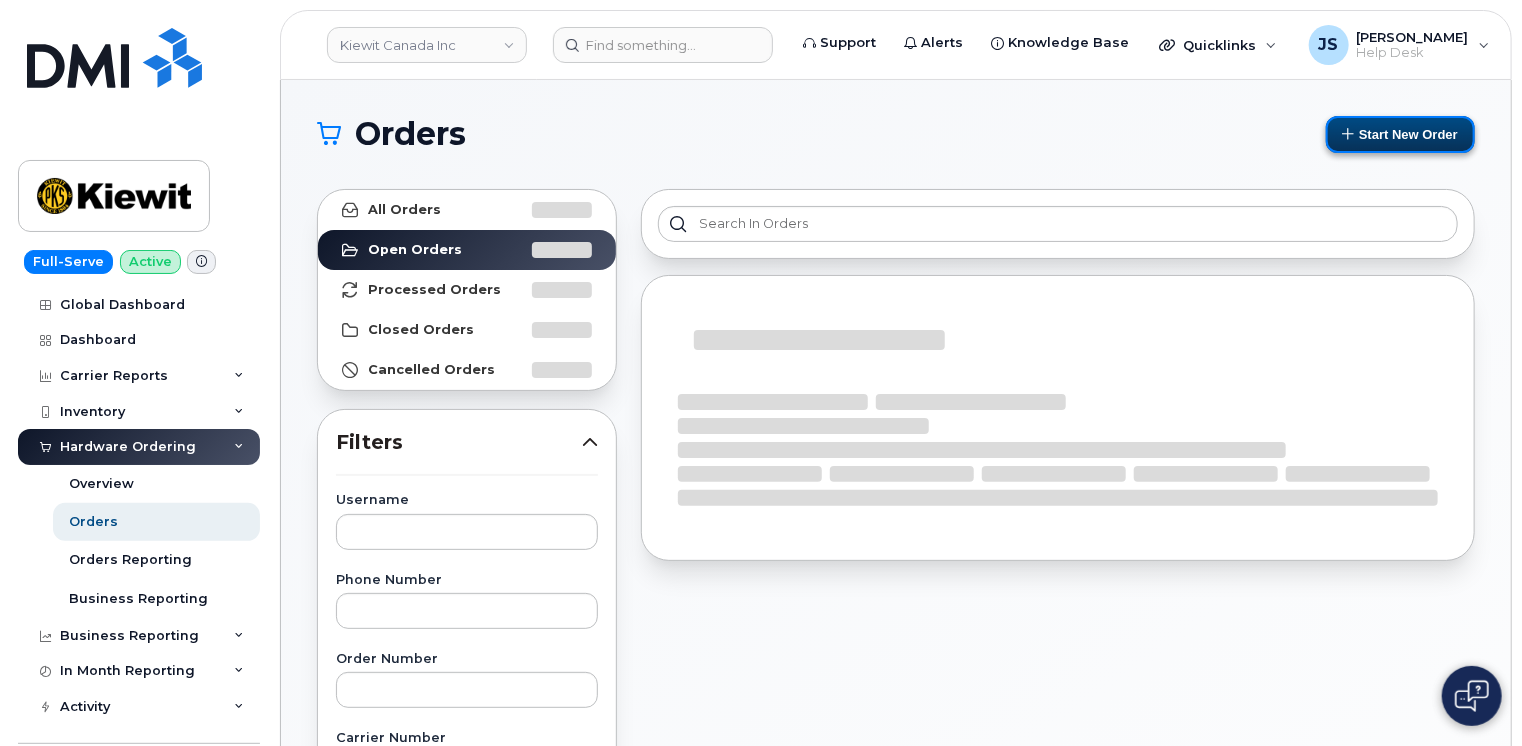 click on "Start New Order" at bounding box center [1400, 134] 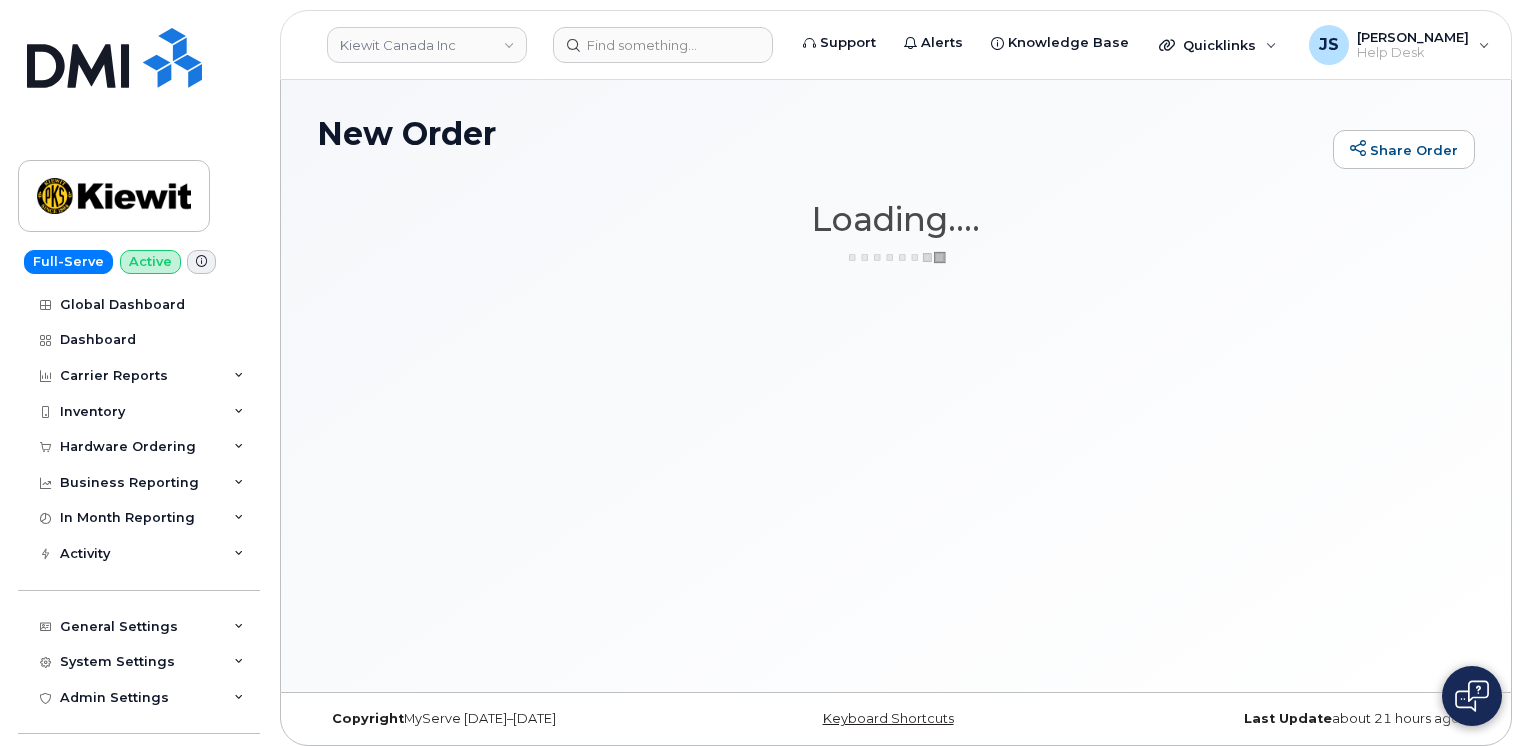 scroll, scrollTop: 0, scrollLeft: 0, axis: both 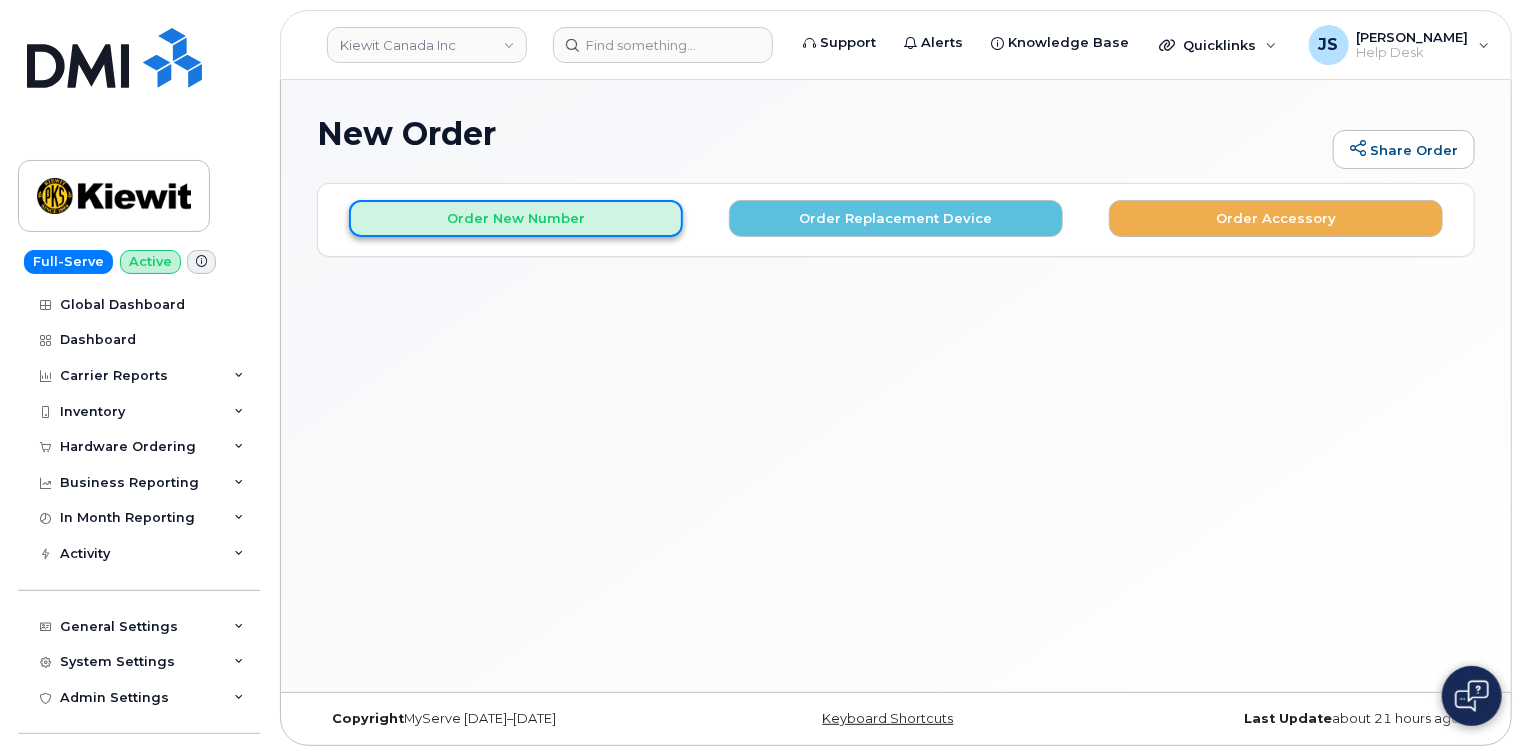 click on "Order New Number" at bounding box center (516, 218) 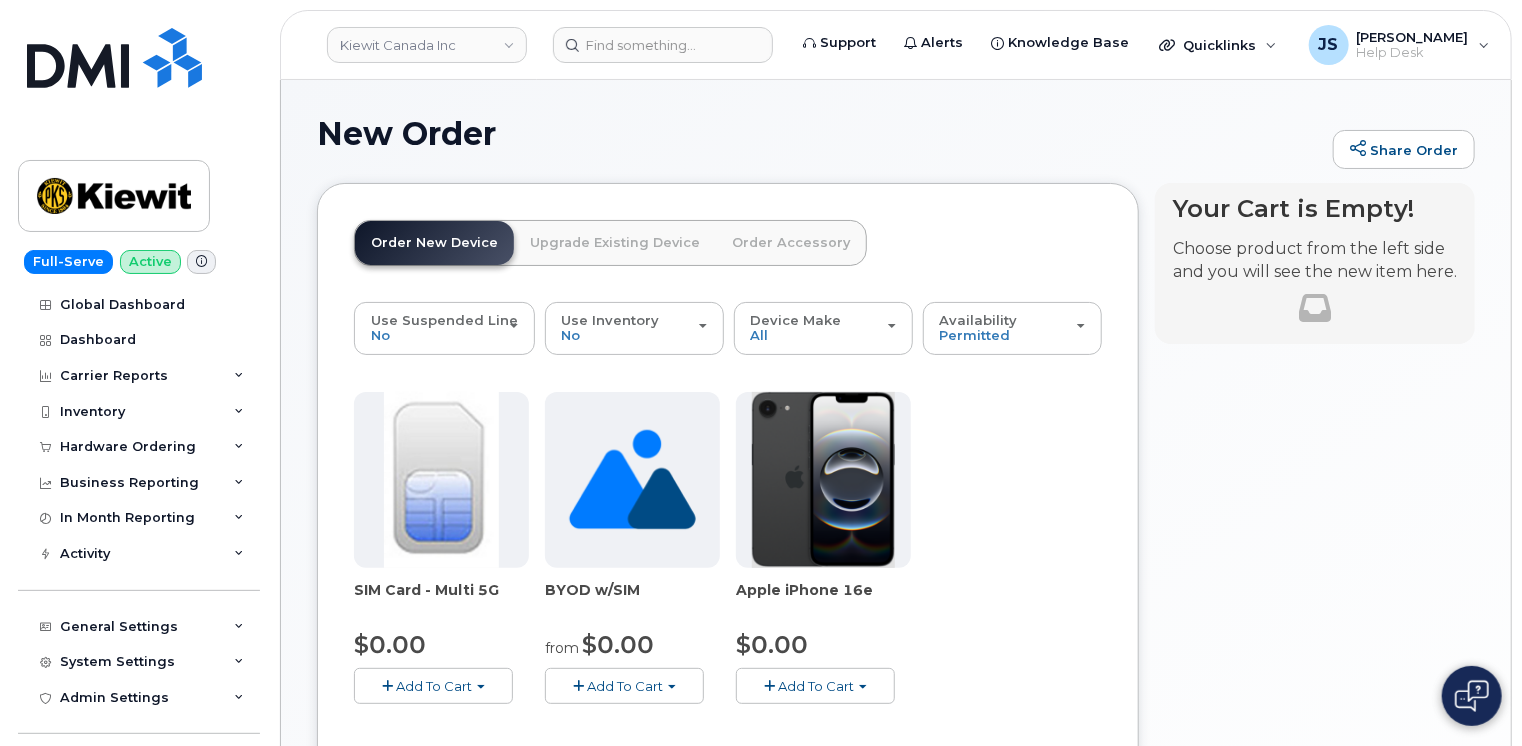 click on "New Order
Share Order
×
Share This Order
If you want to allow others to create or edit orders, share this link with them:
https://myserve.ca/customer/bede8970-c835-4207-9a31-7bf5df501bb7/hardware_orders/new
Loading....
Order New Device
Upgrade Existing Device
Order Accessory
Order new device and new line
Order new device for existing or suspended line
Order Accessory
Use Suspended Line
No
No
change
Yes
Use Inventory
No
No
Yes
Device Make
All
iPhone
Unknown
All
iPhone
Unknown
Availability
Permitted
All
Permitted
All
$0.00" at bounding box center (896, 589) 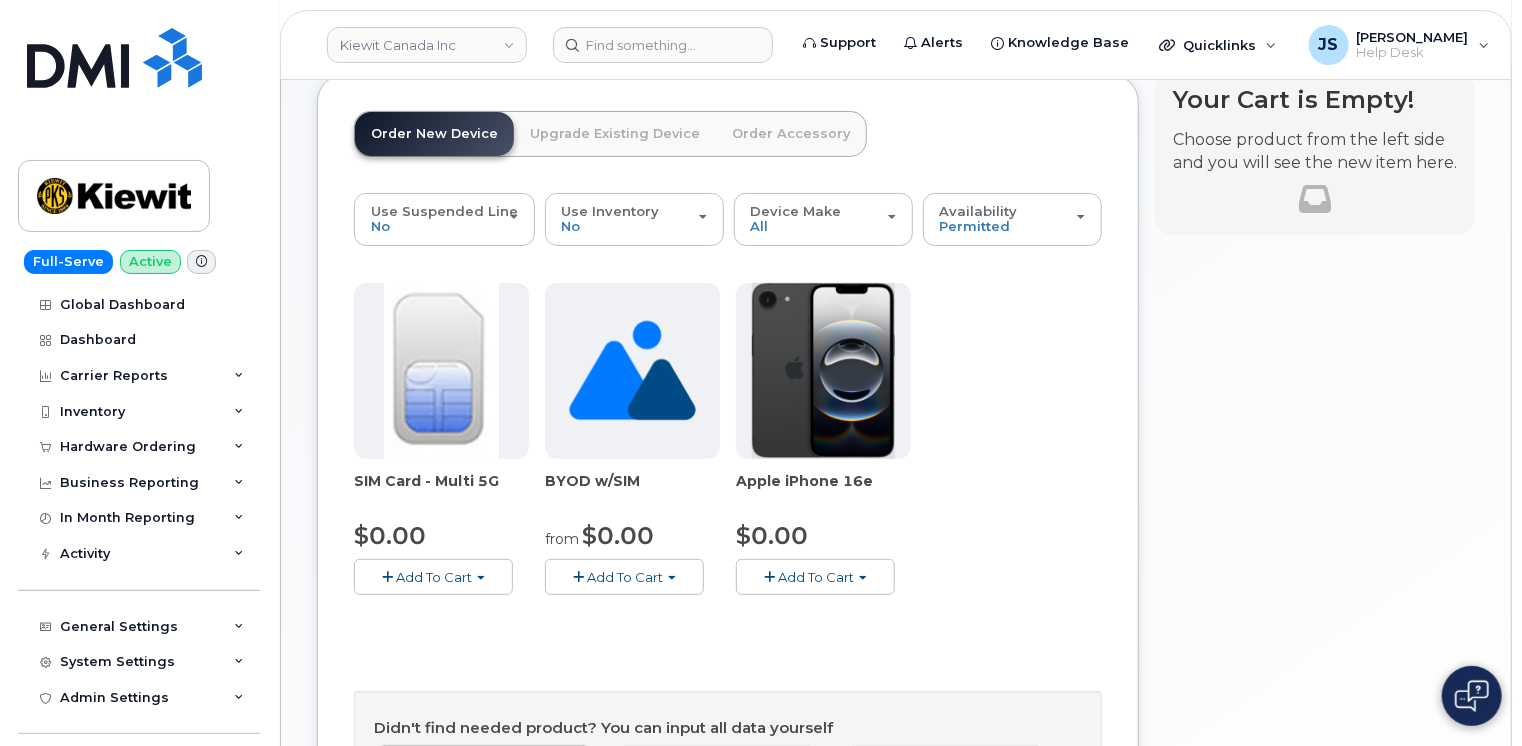 scroll, scrollTop: 120, scrollLeft: 0, axis: vertical 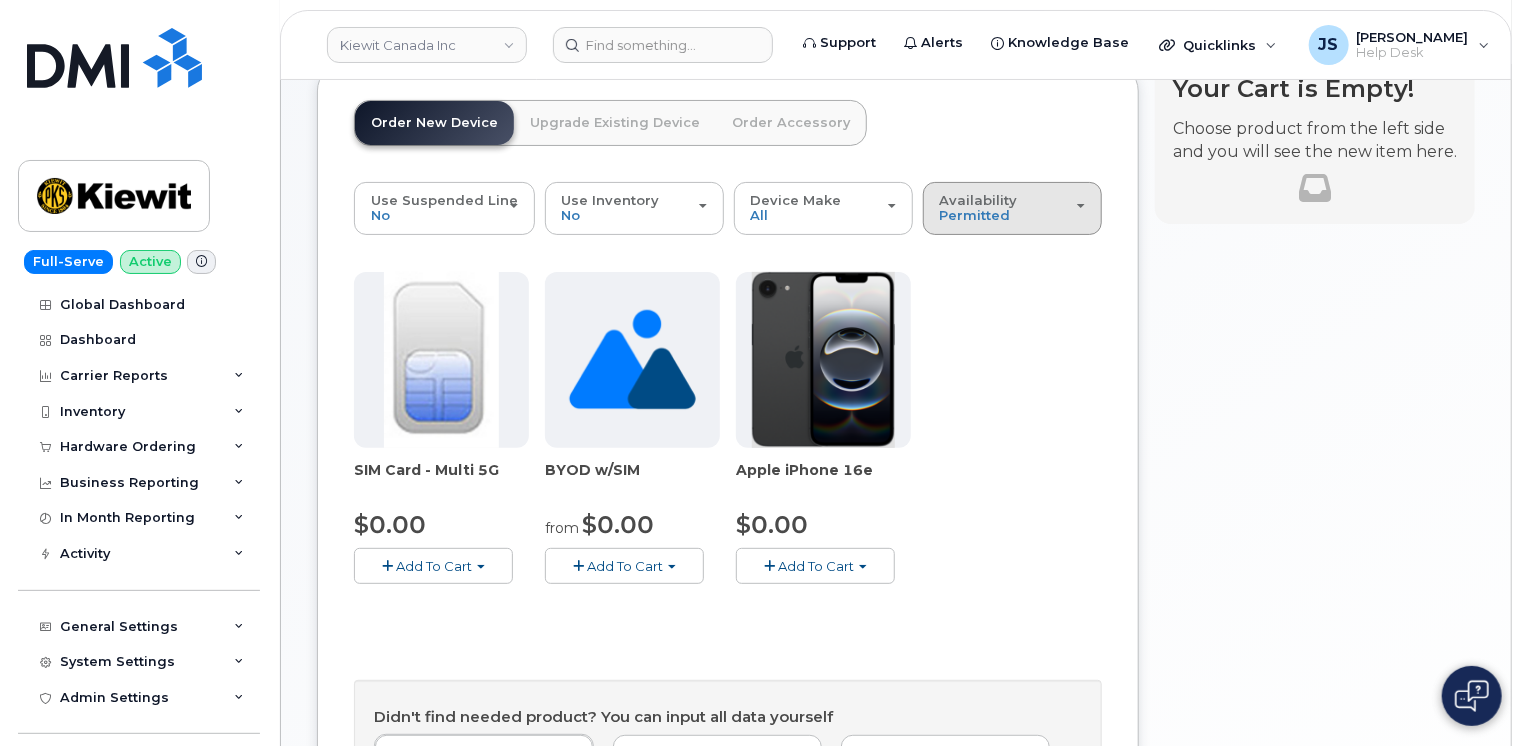 click on "Availability
Permitted
All" at bounding box center [1012, 208] 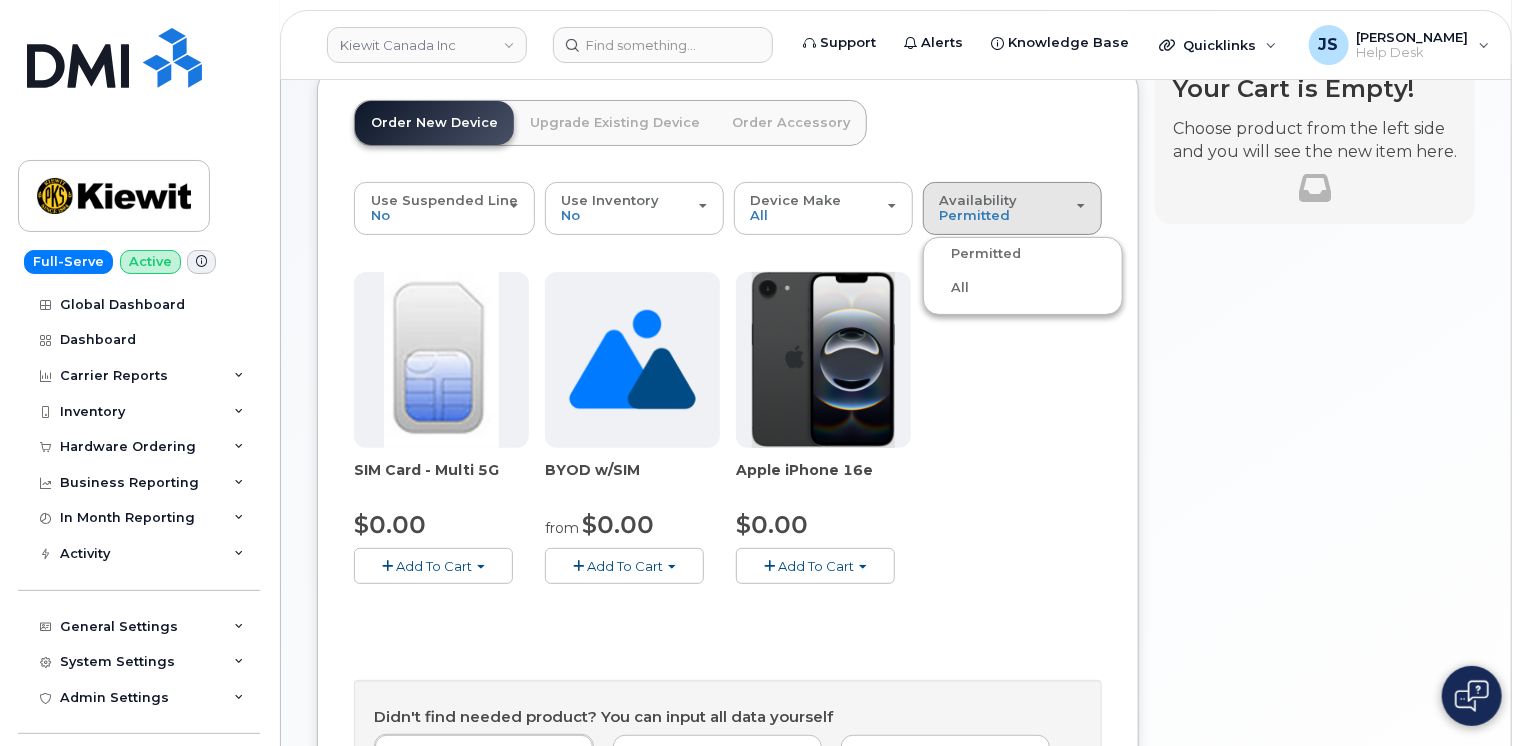 click on "All" at bounding box center [949, 288] 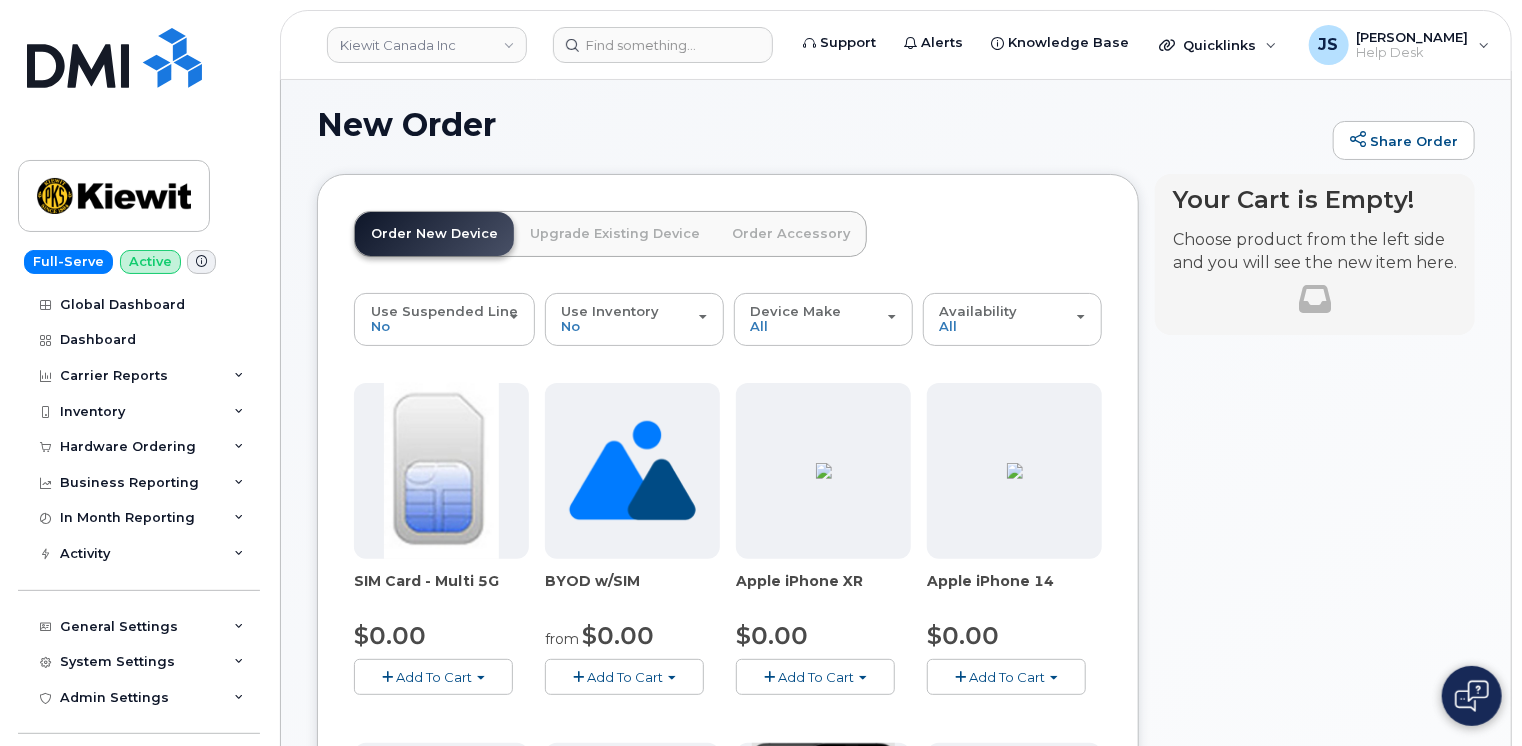 scroll, scrollTop: 120, scrollLeft: 0, axis: vertical 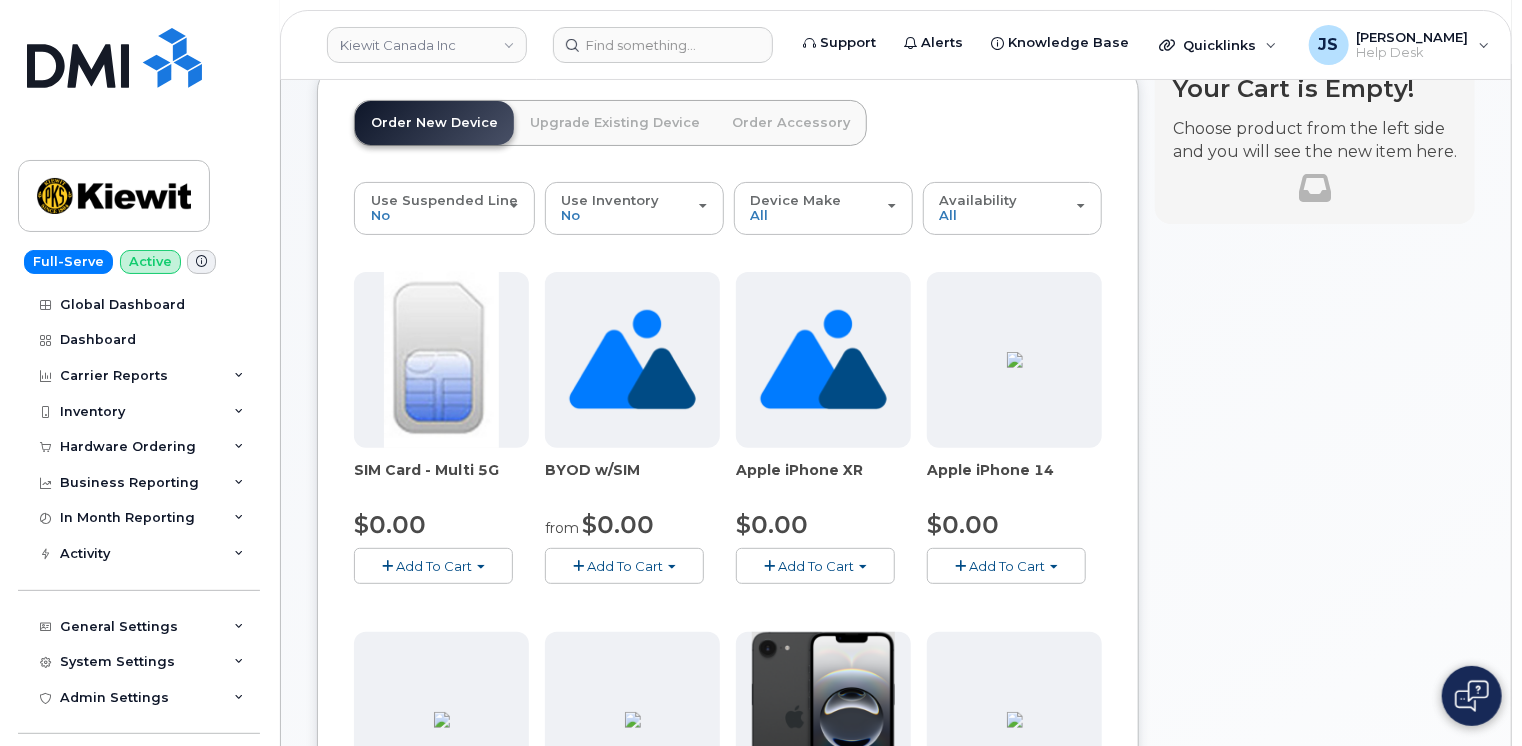 click on "Your Cart is Empty!
Choose product from the left side and you will see the new item here.
You're trying to update existing item right now. Select new product or refresh the browser page if want cancel the changes.
Choose product from the left side and you will see the new item here.
Cart
active
suspended
Carrier
Device
Additional cost to upgrading the device
Selected device is Eligible for upgrade
Full Upgrade Eligibility Date
This user received a new device
Change Number
You can not change selected device for the existing item. Please, add new item instead.
Cart
ID
#undefined
Carrier
Unlocked
Accessories
Change Inventory Device
Cart
Checkout
$0.00" at bounding box center [1315, 1042] 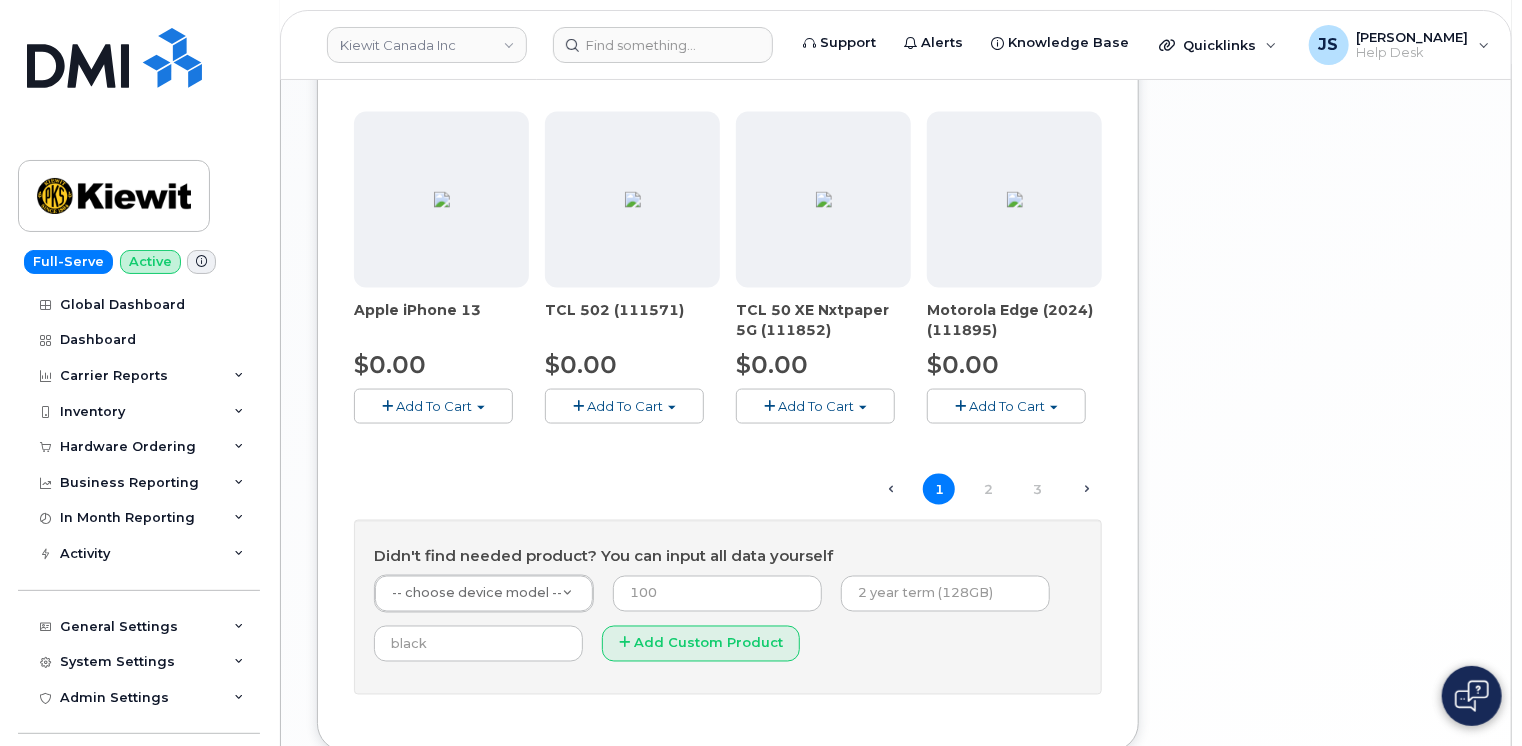 scroll, scrollTop: 1280, scrollLeft: 0, axis: vertical 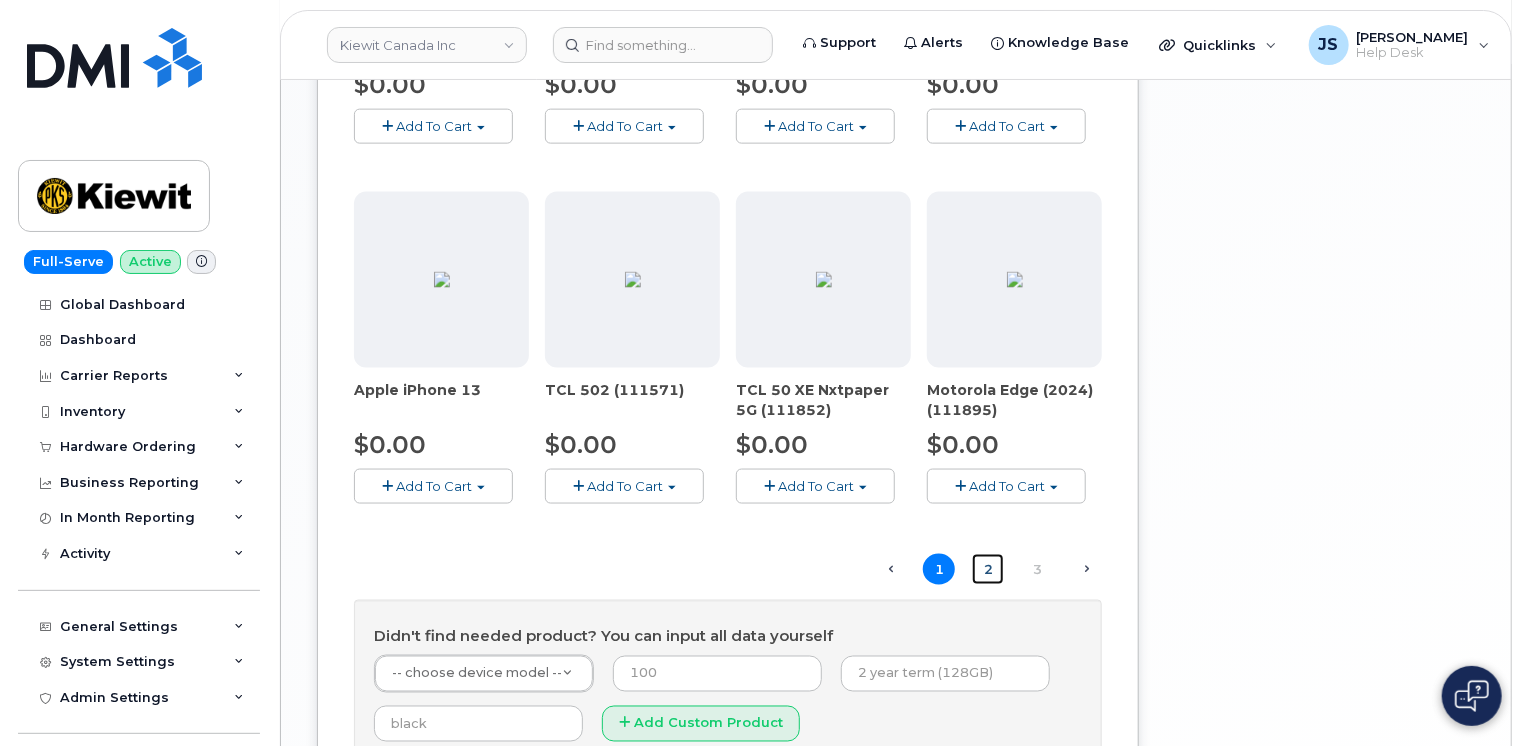click on "2" at bounding box center (988, 569) 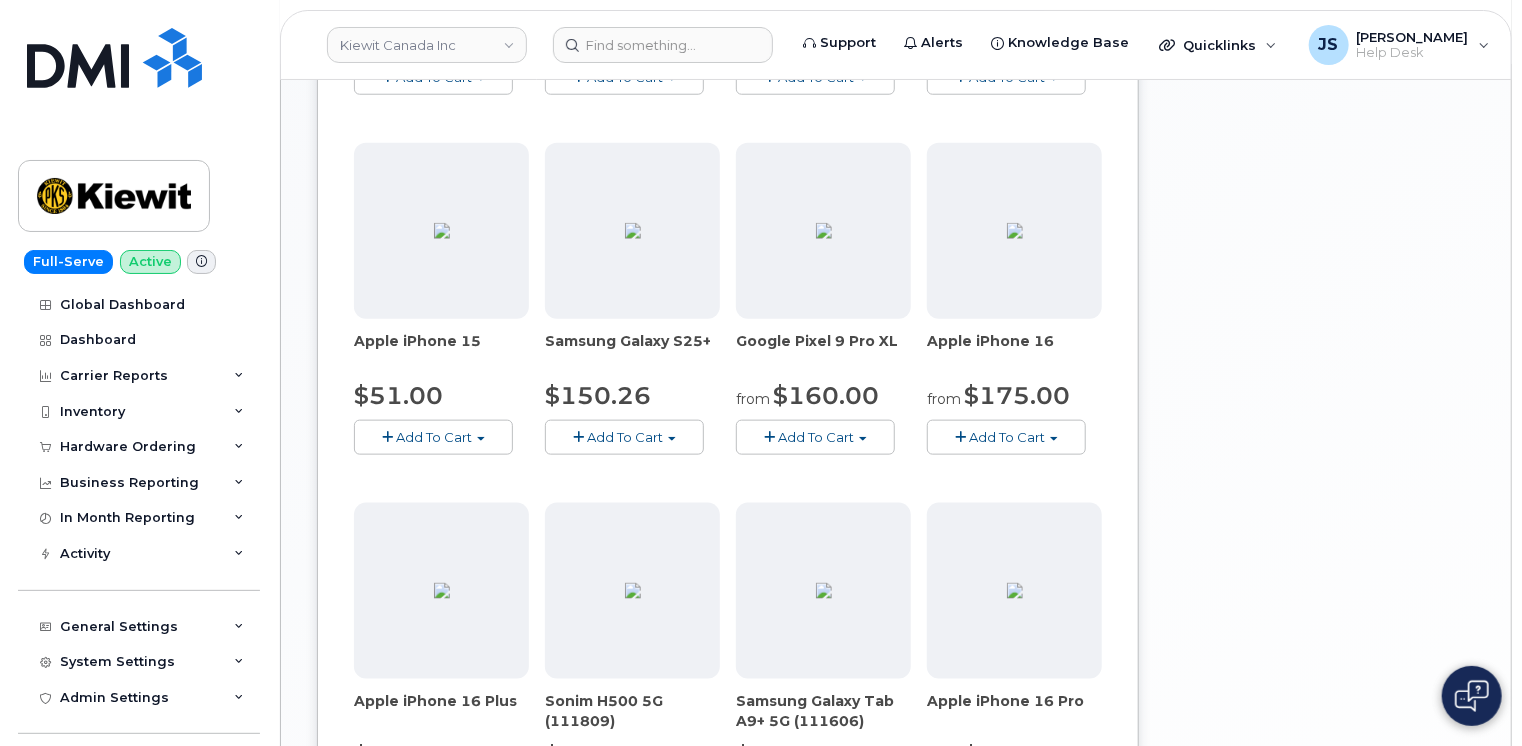 scroll, scrollTop: 1009, scrollLeft: 0, axis: vertical 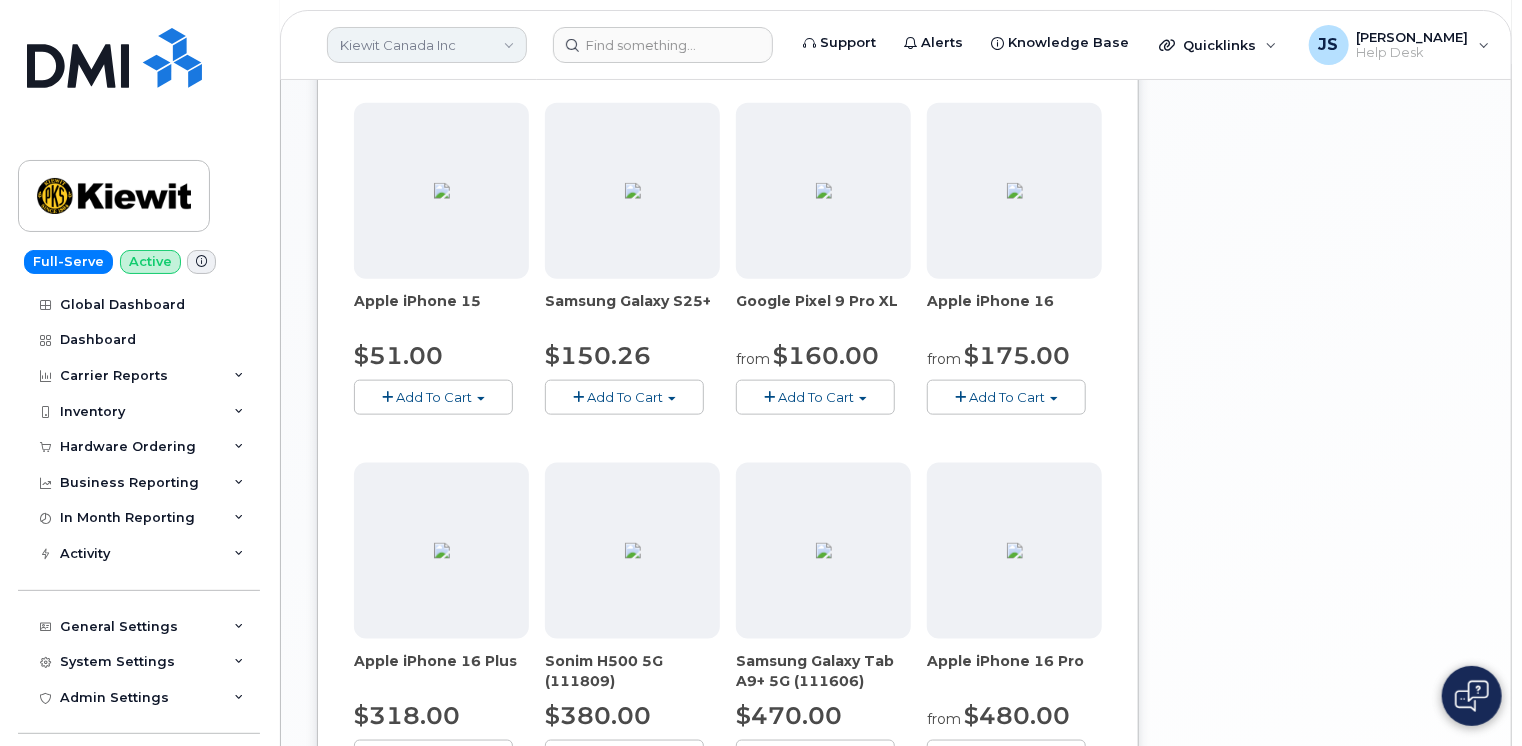 click on "Kiewit Canada Inc" at bounding box center (427, 45) 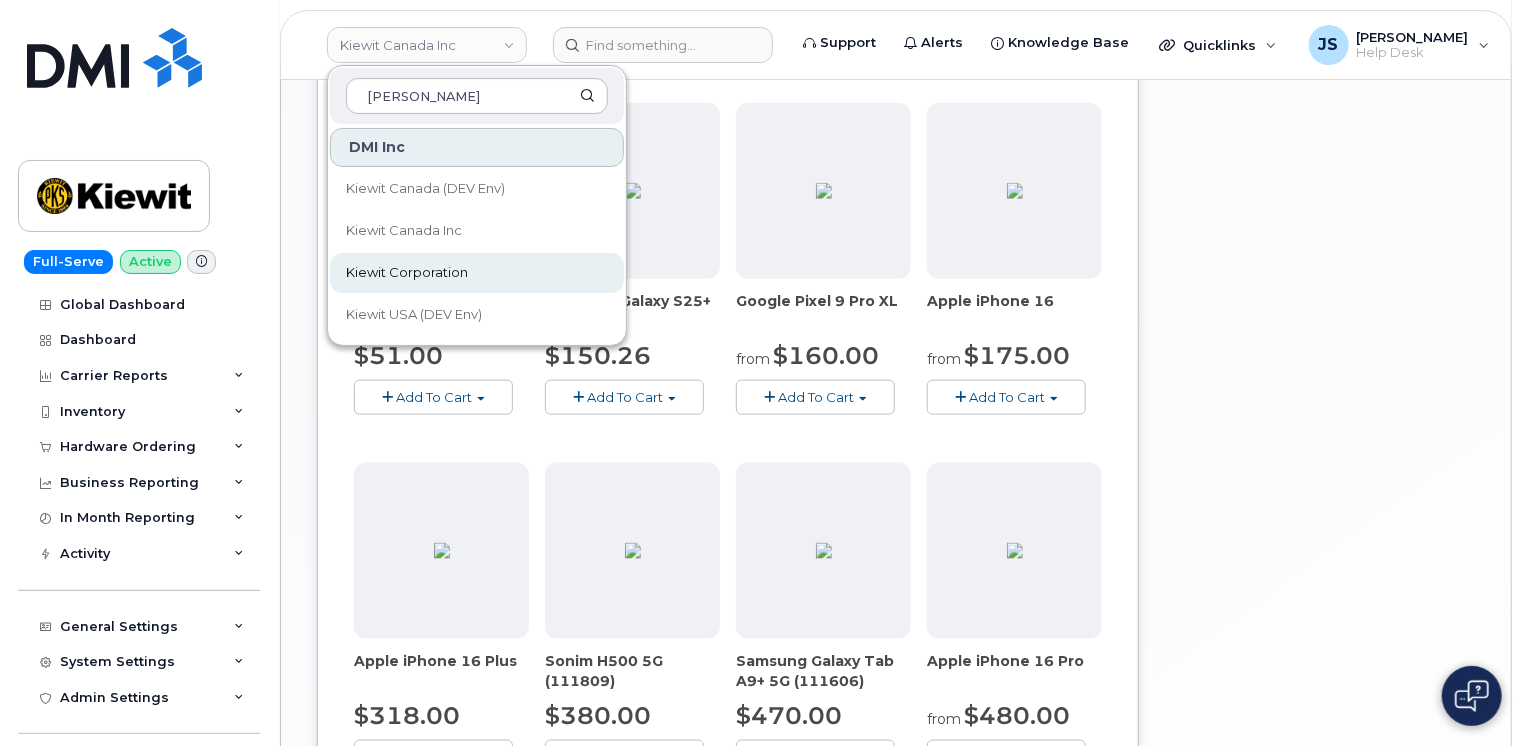 type on "kiewit" 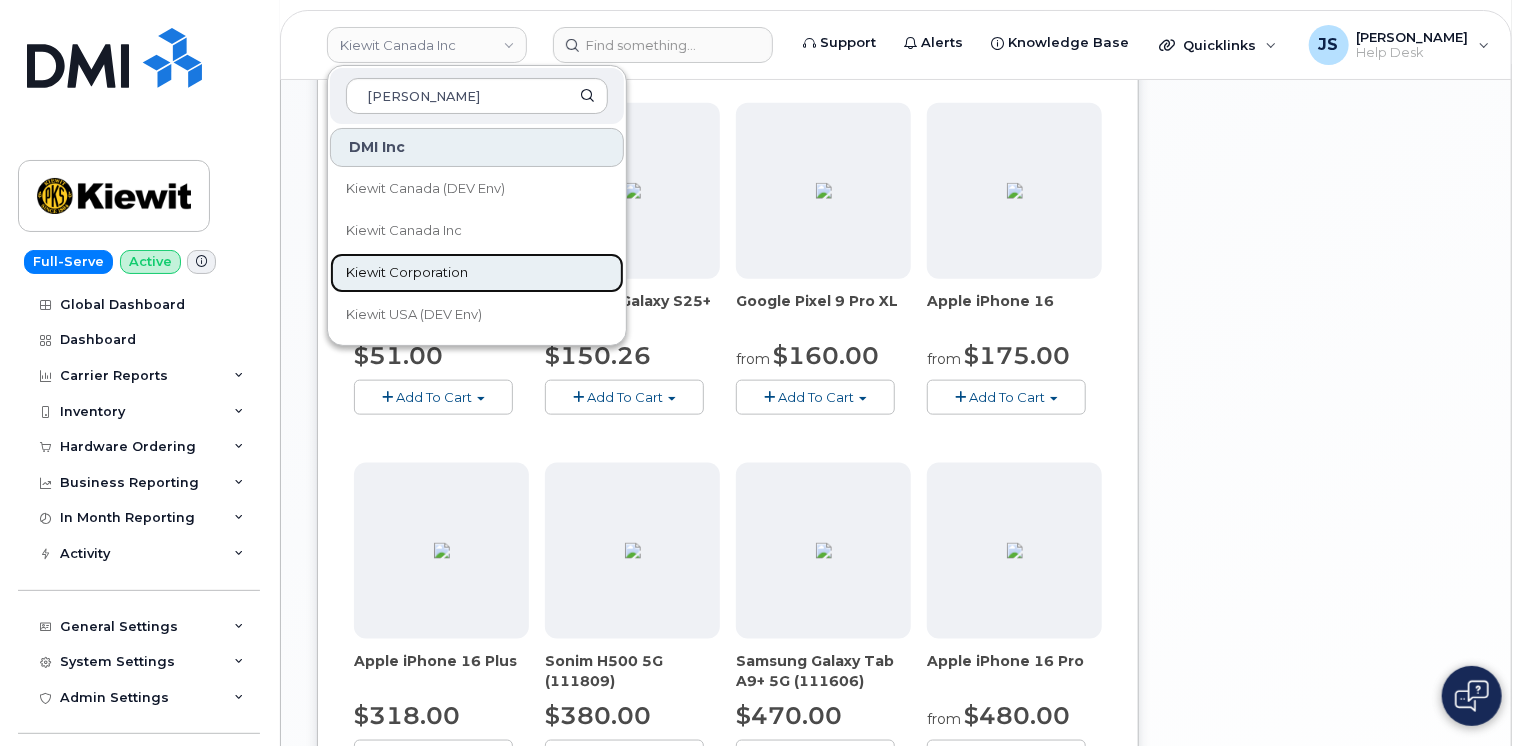 click on "Kiewit Corporation" 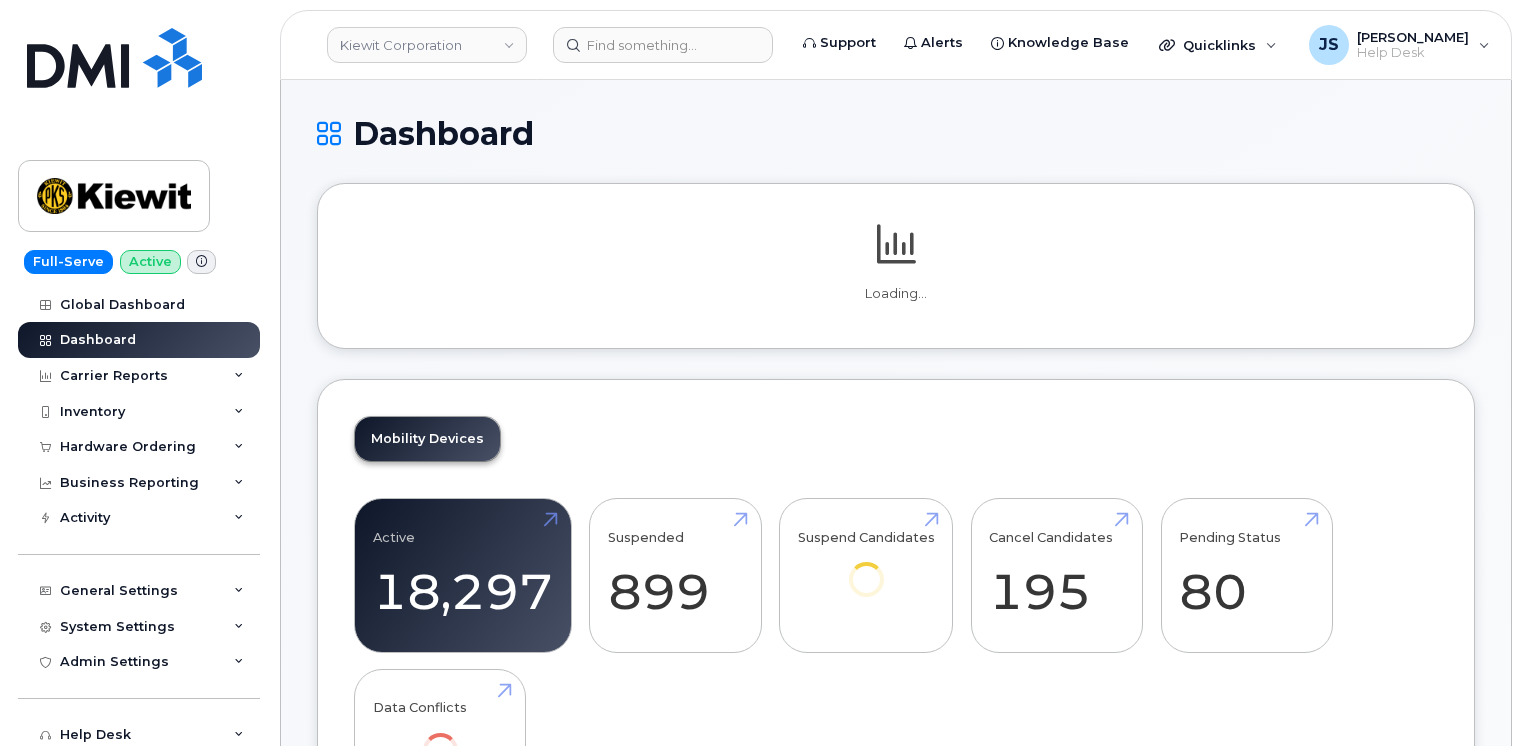 scroll, scrollTop: 0, scrollLeft: 0, axis: both 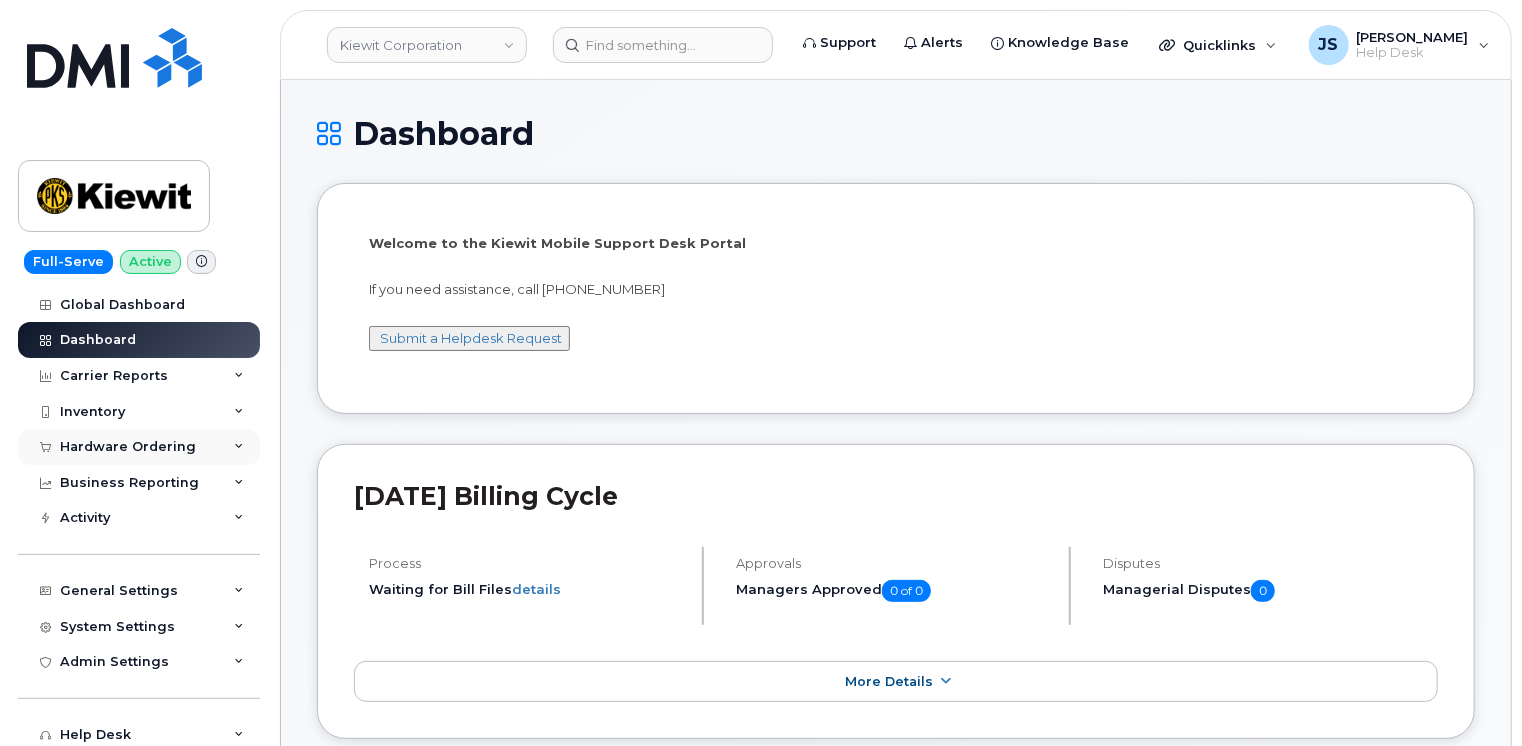 click on "Hardware Ordering" at bounding box center [139, 447] 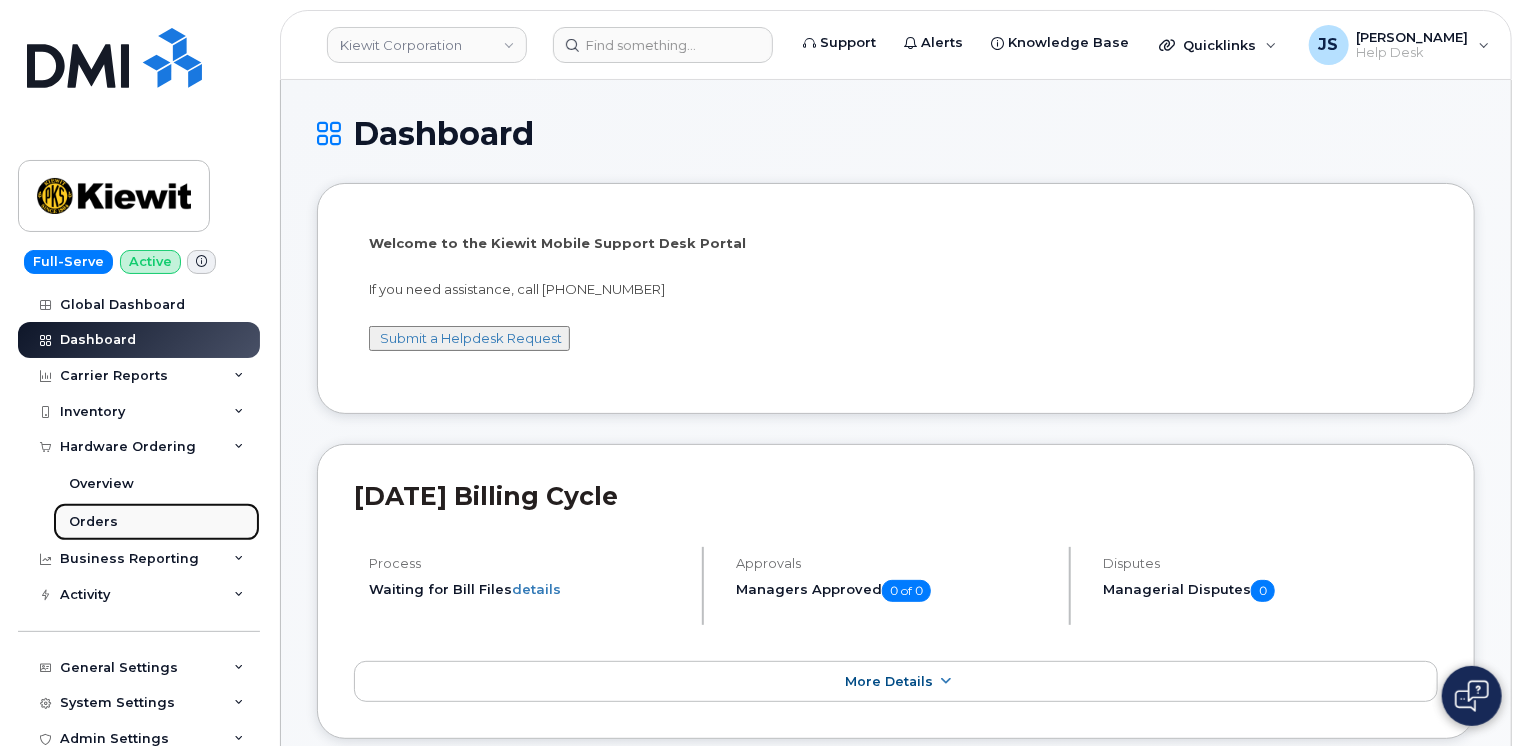 click on "Orders" at bounding box center (93, 522) 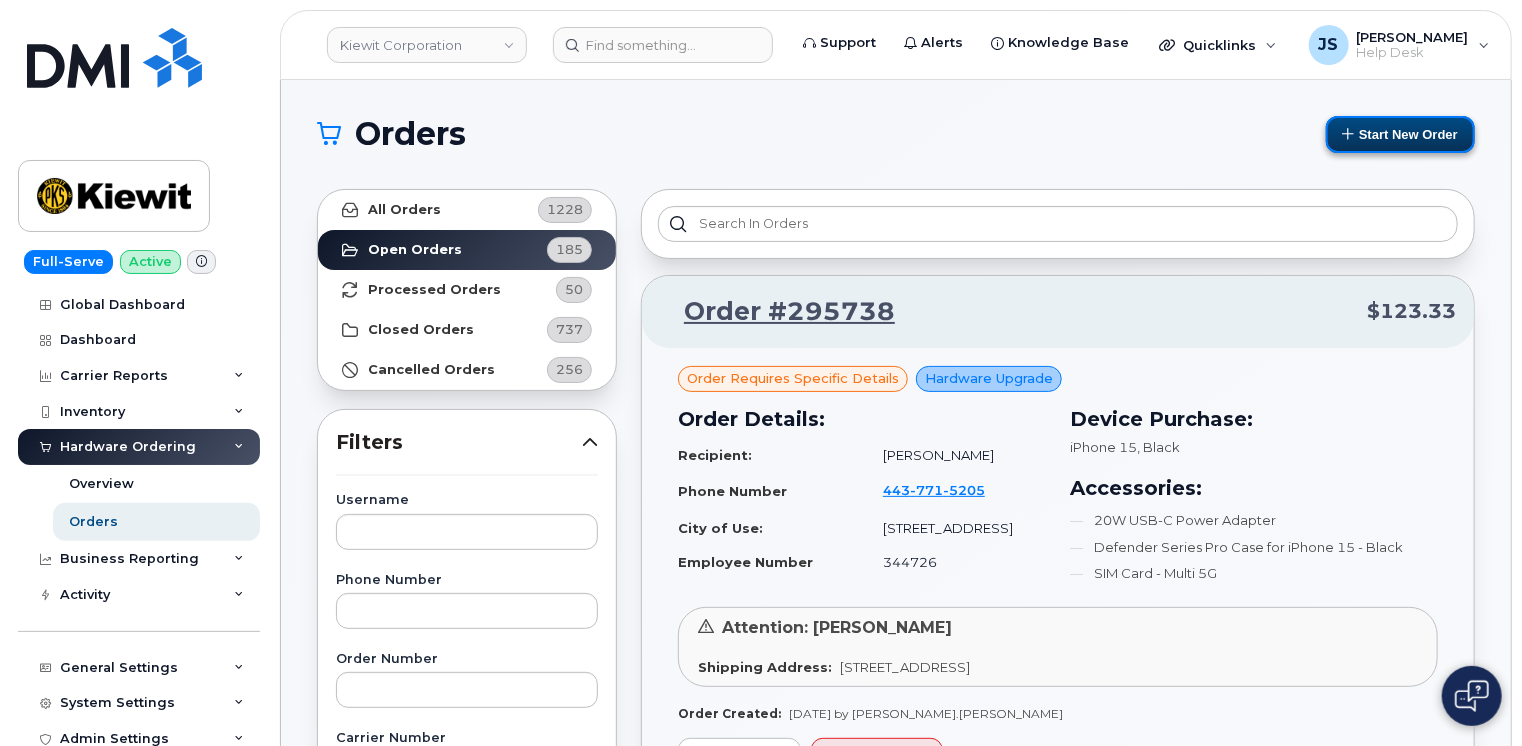 click on "Start New Order" at bounding box center [1400, 134] 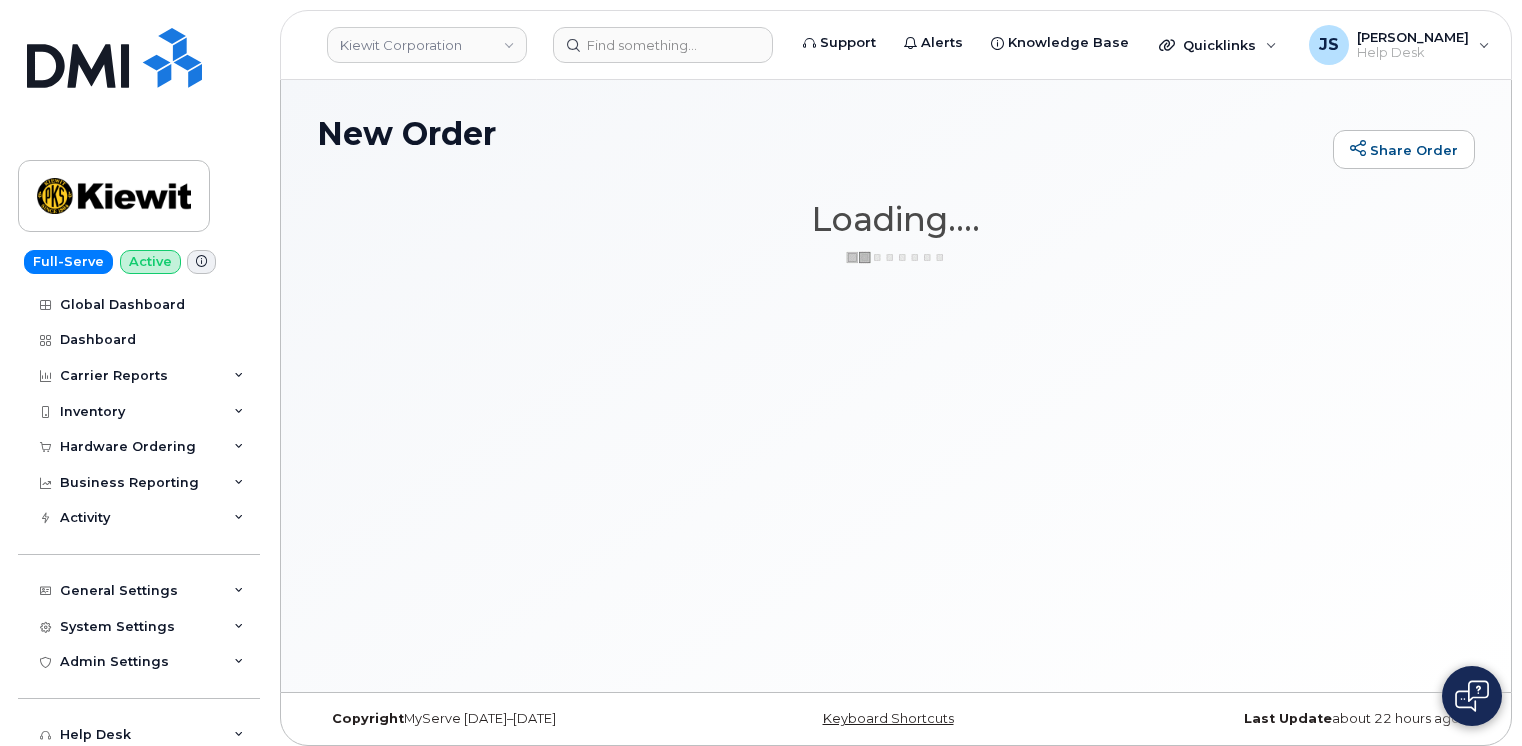 scroll, scrollTop: 0, scrollLeft: 0, axis: both 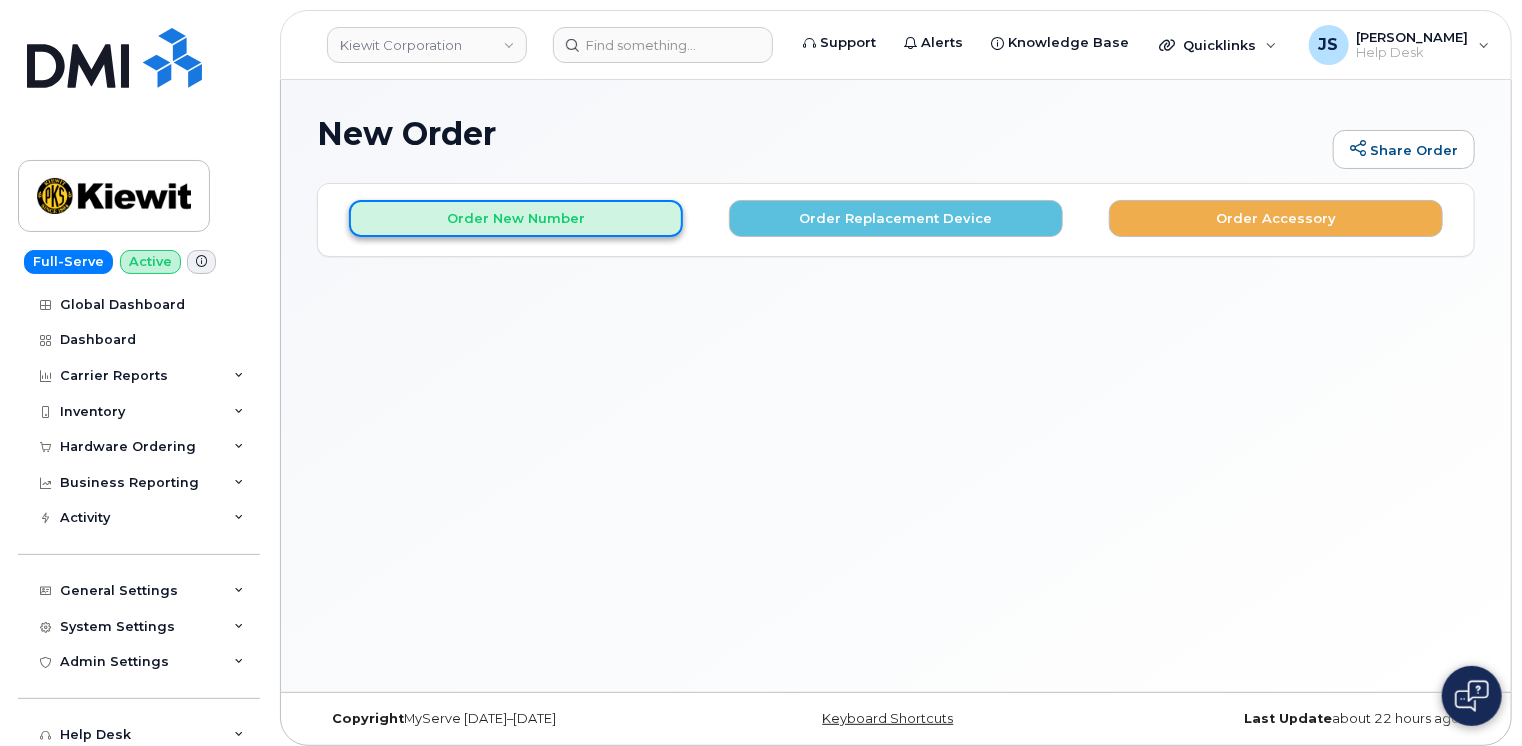 click on "Order New Number" at bounding box center [516, 218] 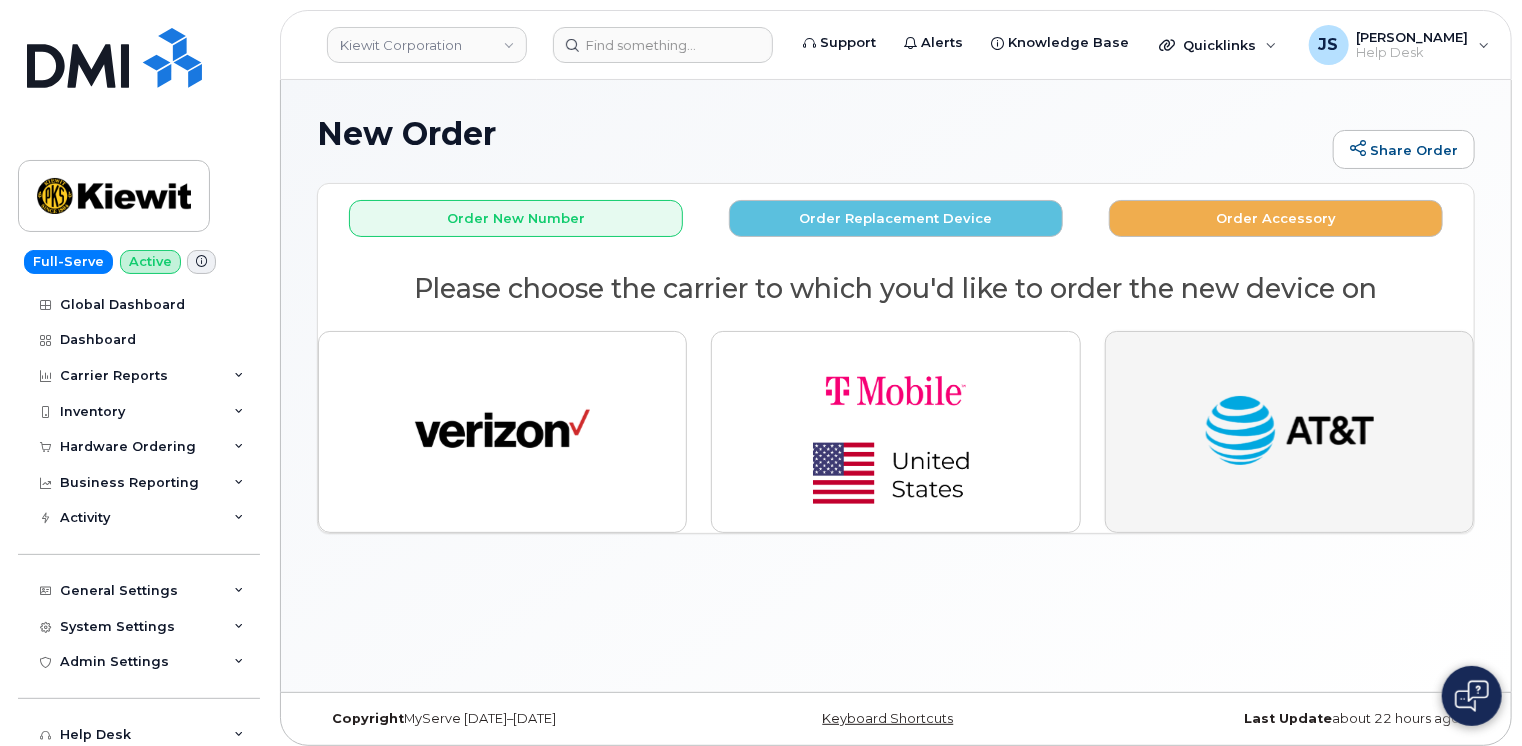 click at bounding box center [1289, 432] 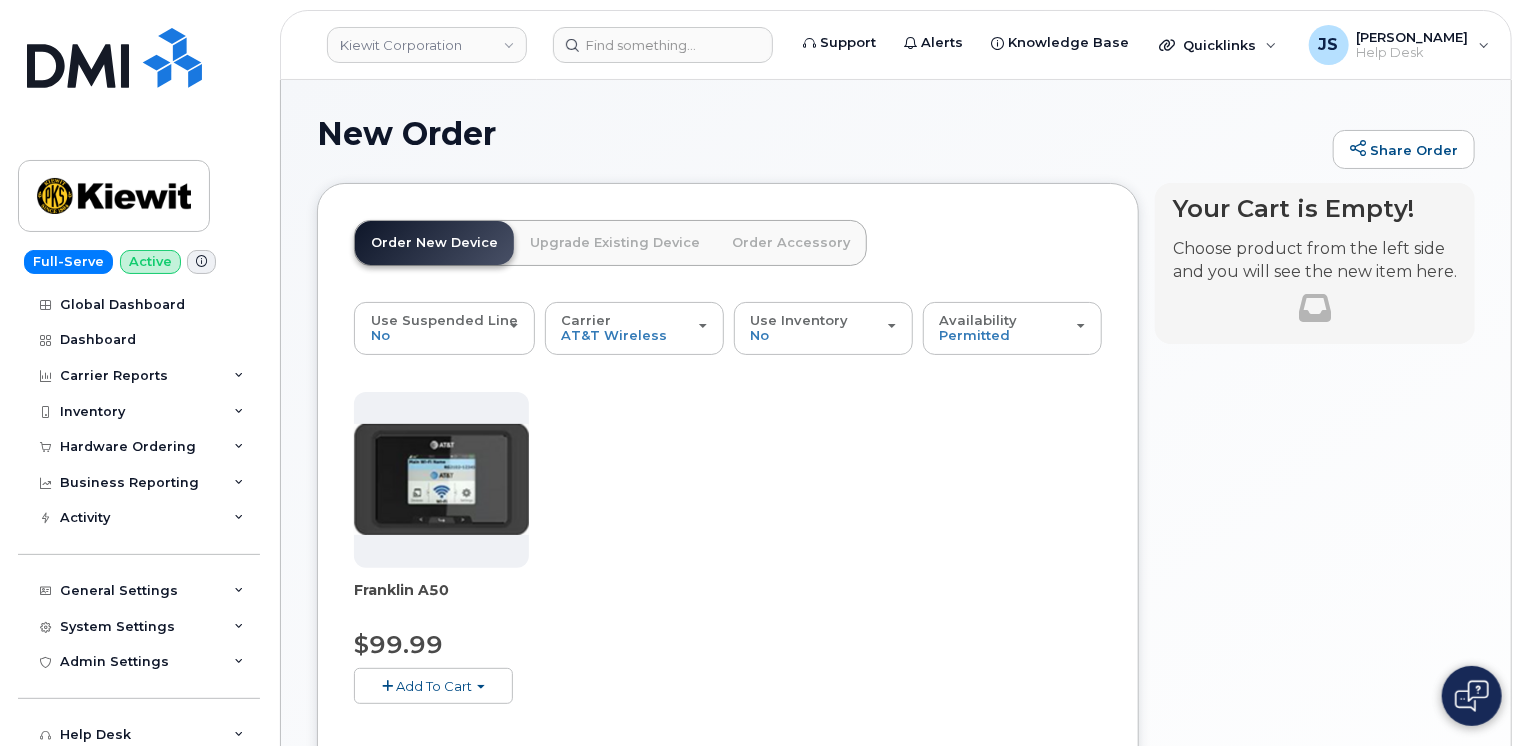click on "Franklin A50
$99.99
Add To Cart
$99.99 - 2 Year Activation" at bounding box center [728, 564] 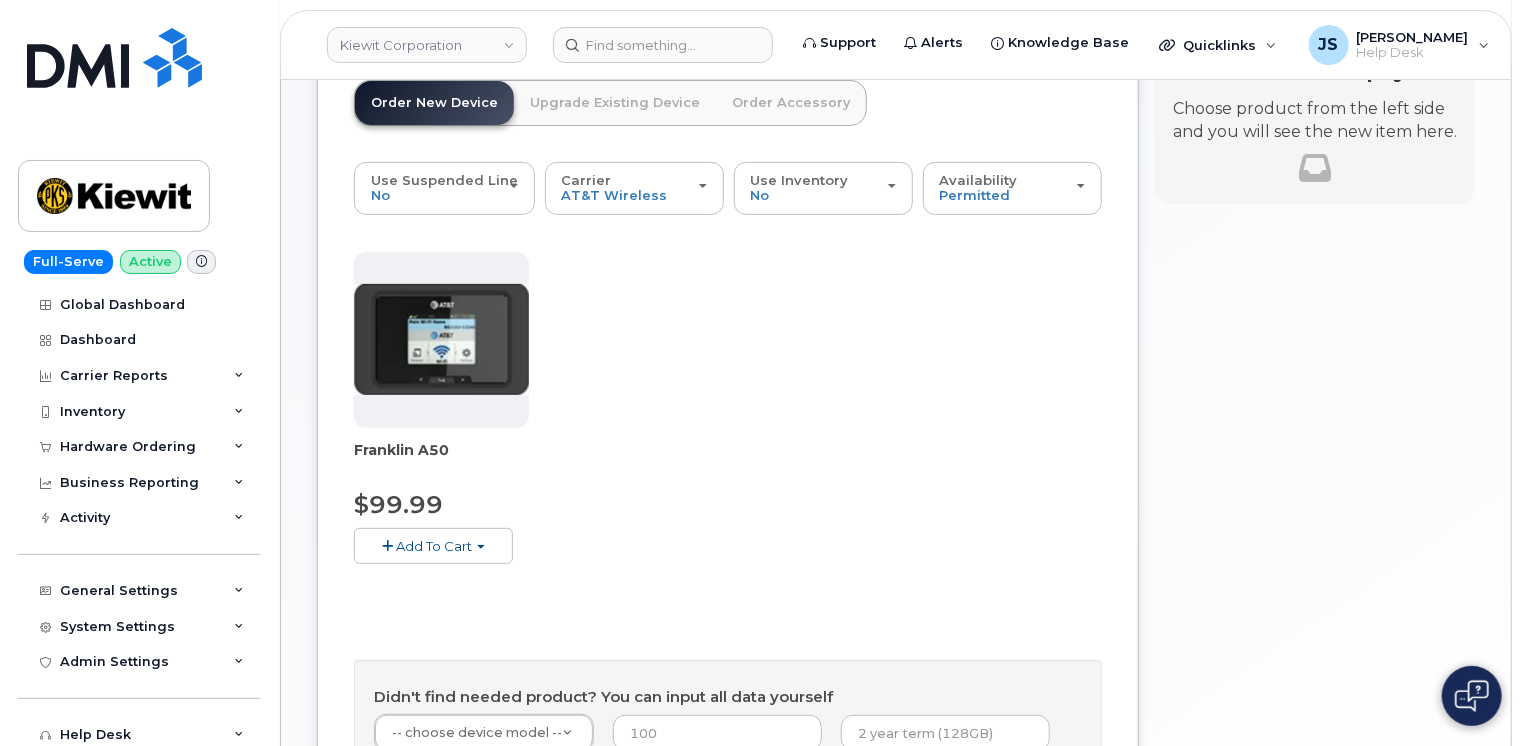 scroll, scrollTop: 120, scrollLeft: 0, axis: vertical 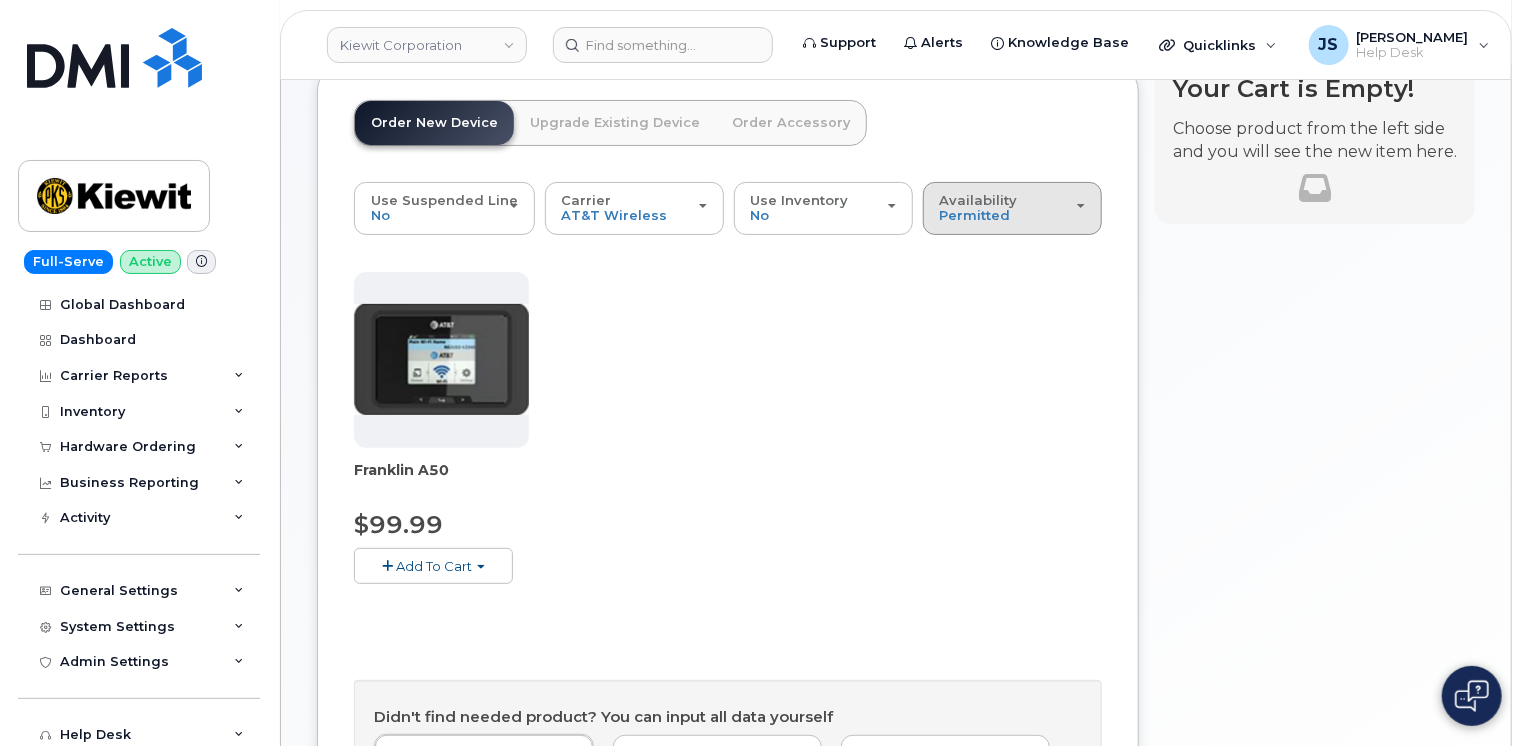click on "Availability
Permitted
All" at bounding box center [1012, 208] 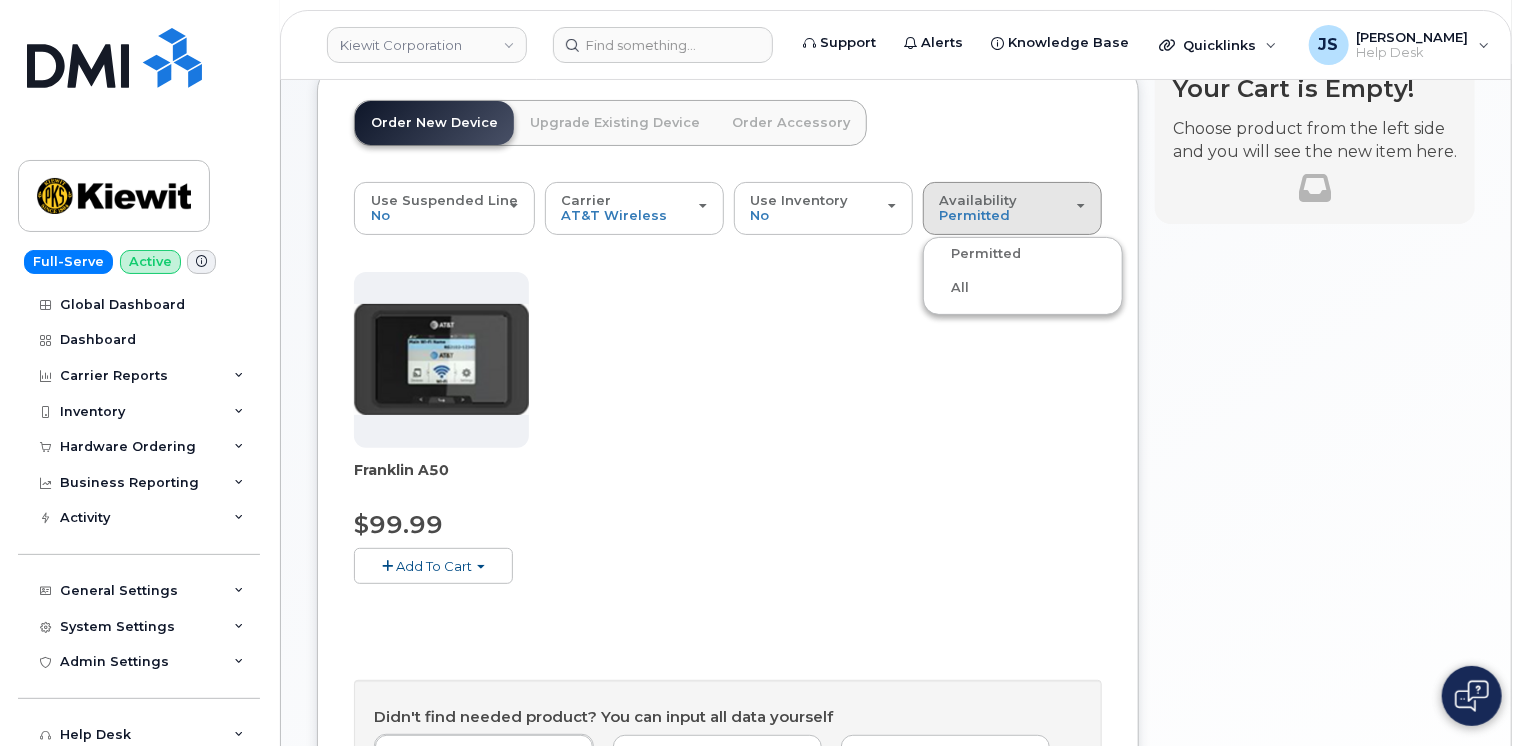 click on "All" at bounding box center [1023, 288] 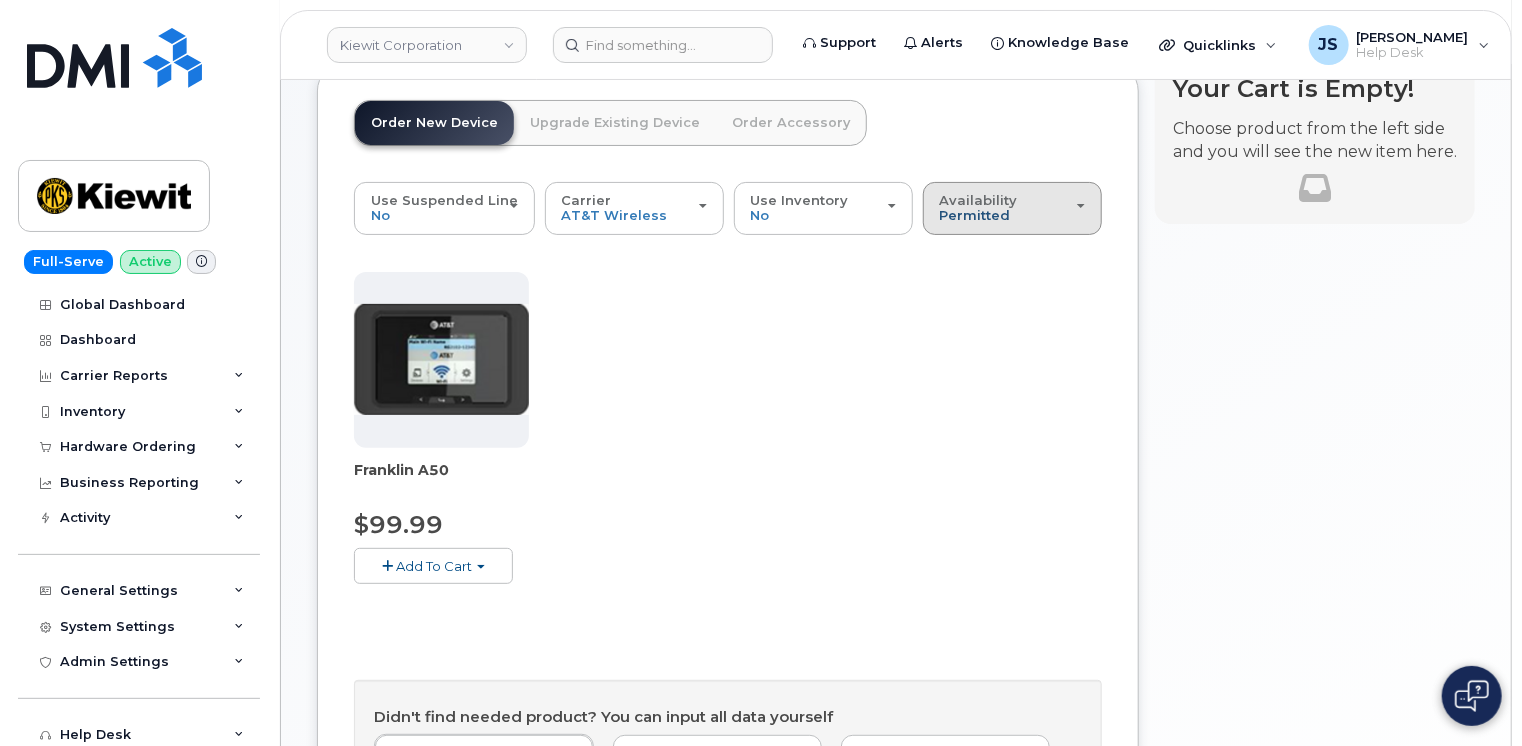 click on "Permitted" at bounding box center [975, 215] 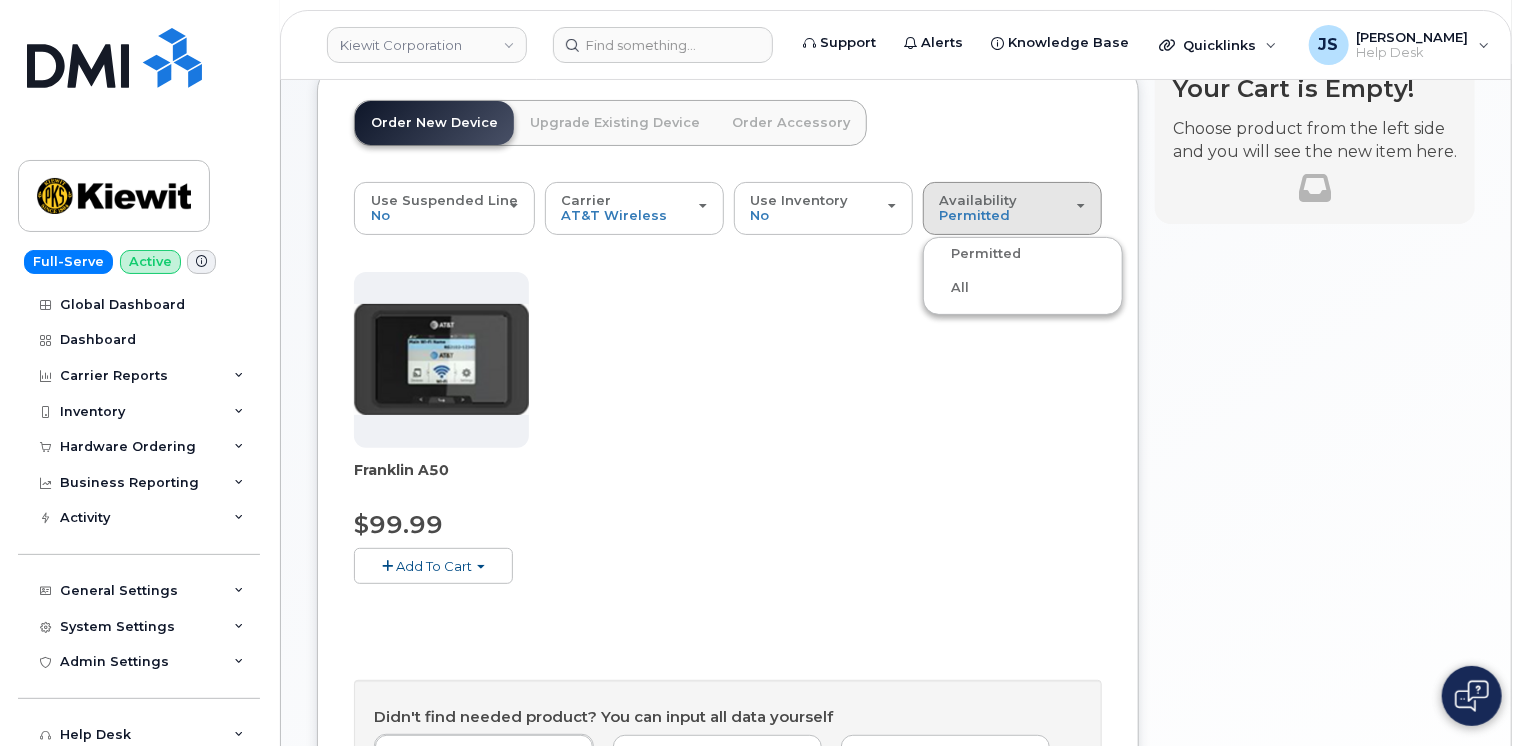 click on "All" at bounding box center (949, 288) 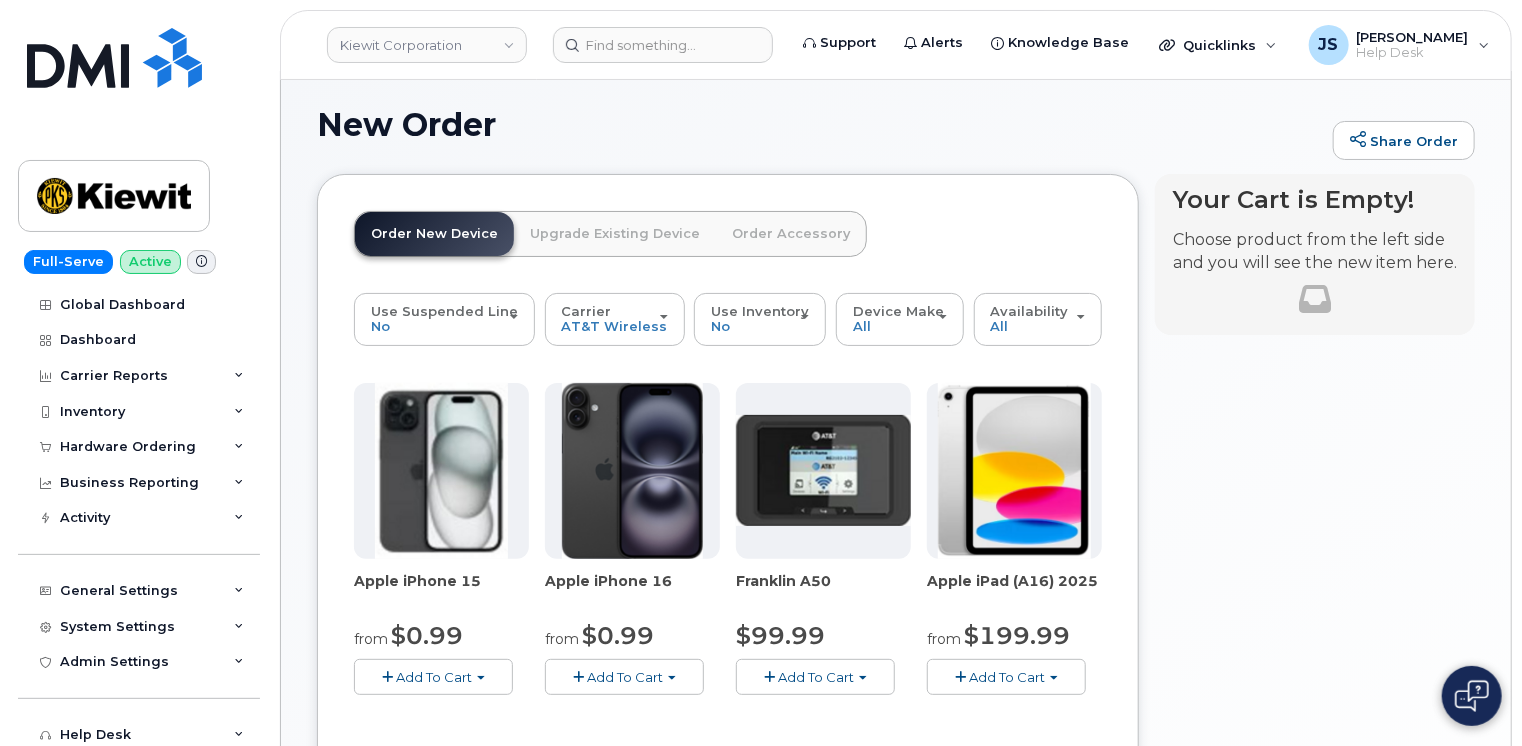 scroll, scrollTop: 120, scrollLeft: 0, axis: vertical 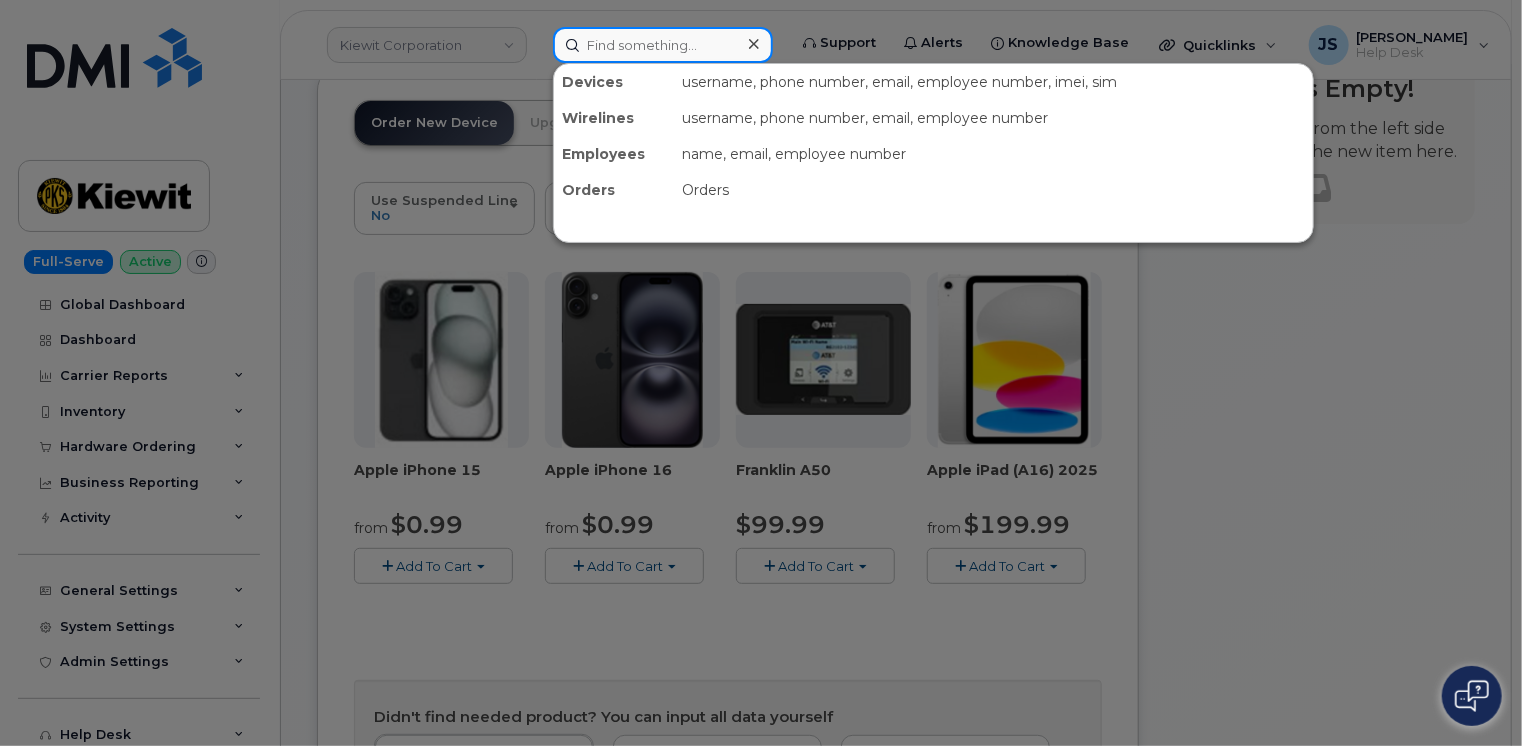 click at bounding box center (663, 45) 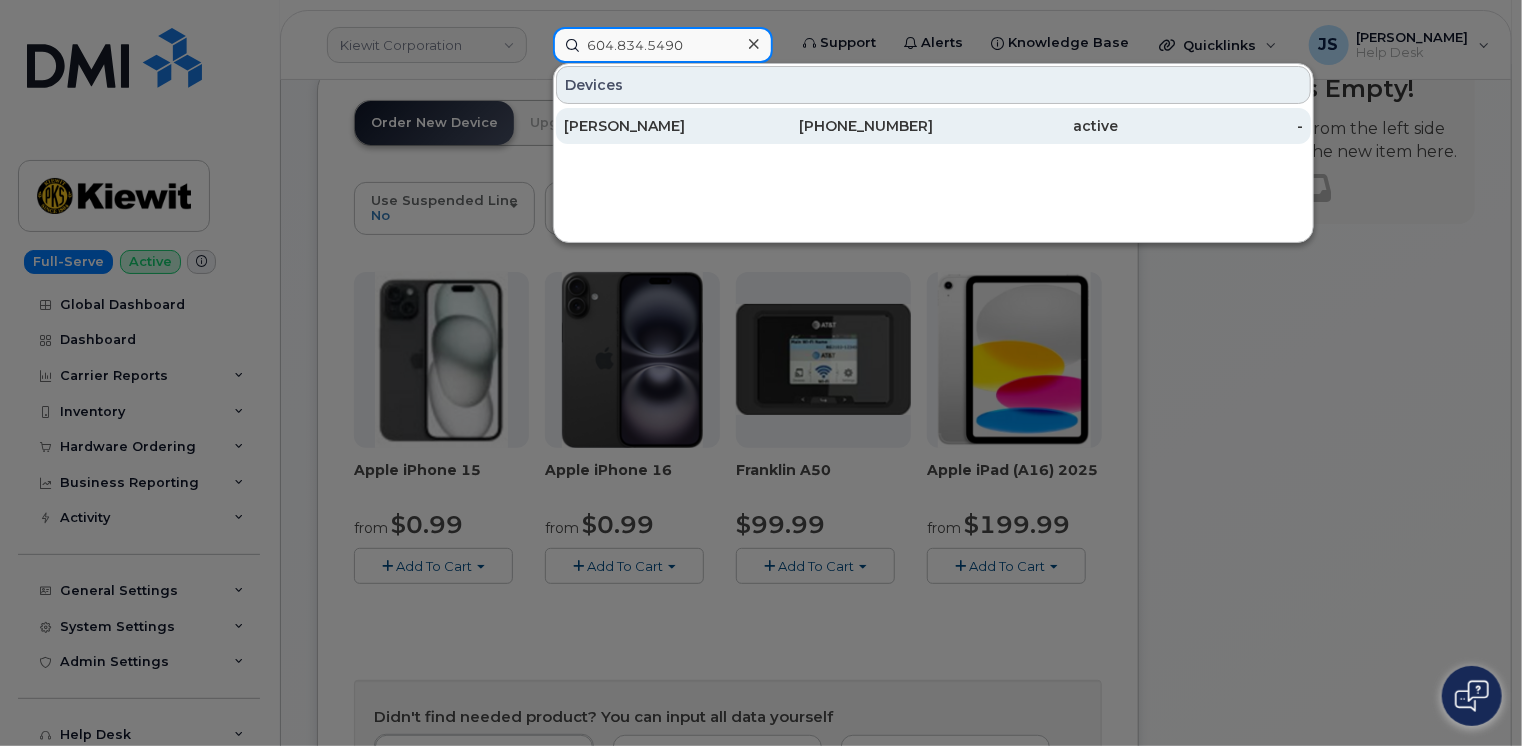 type on "604.834.5490" 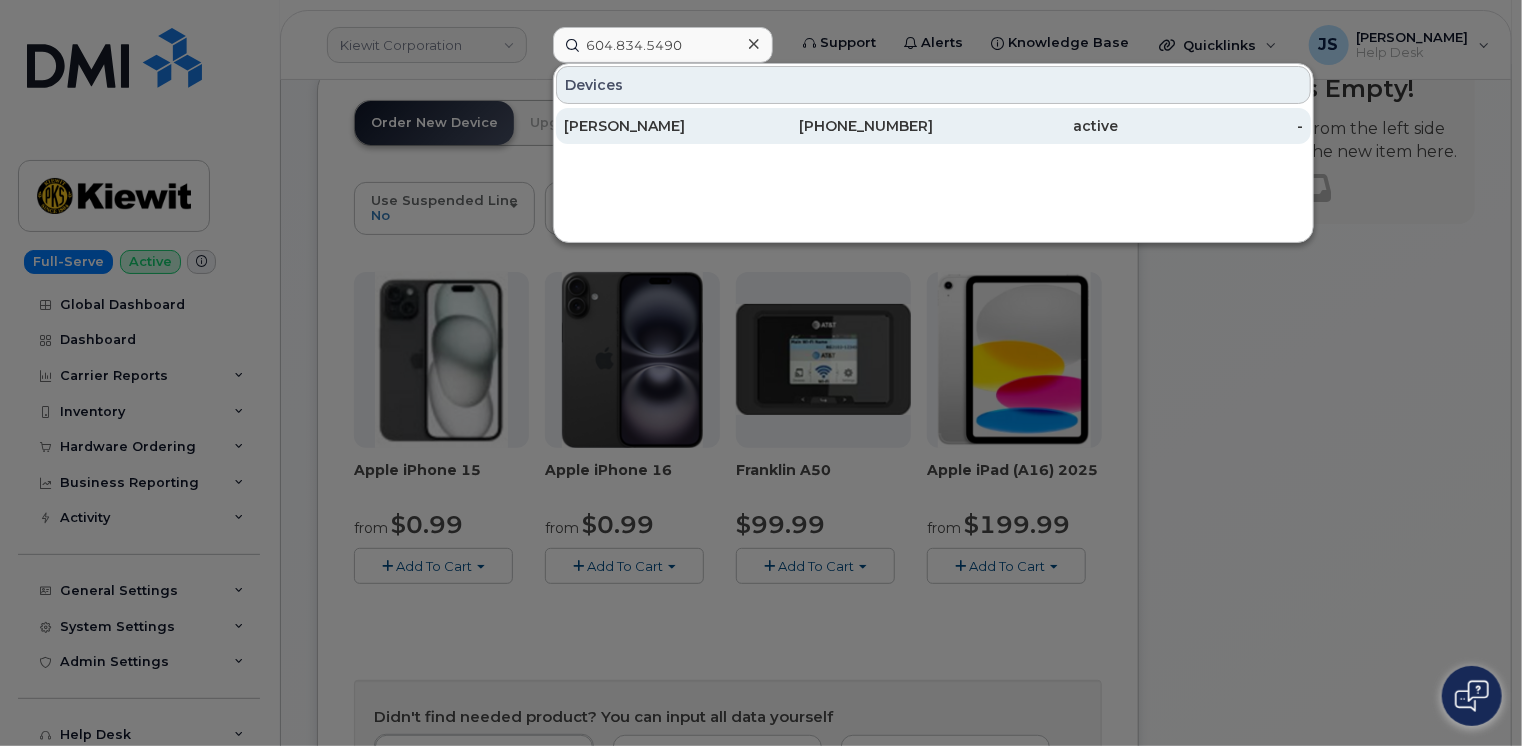 click on "[PERSON_NAME]" at bounding box center (656, 126) 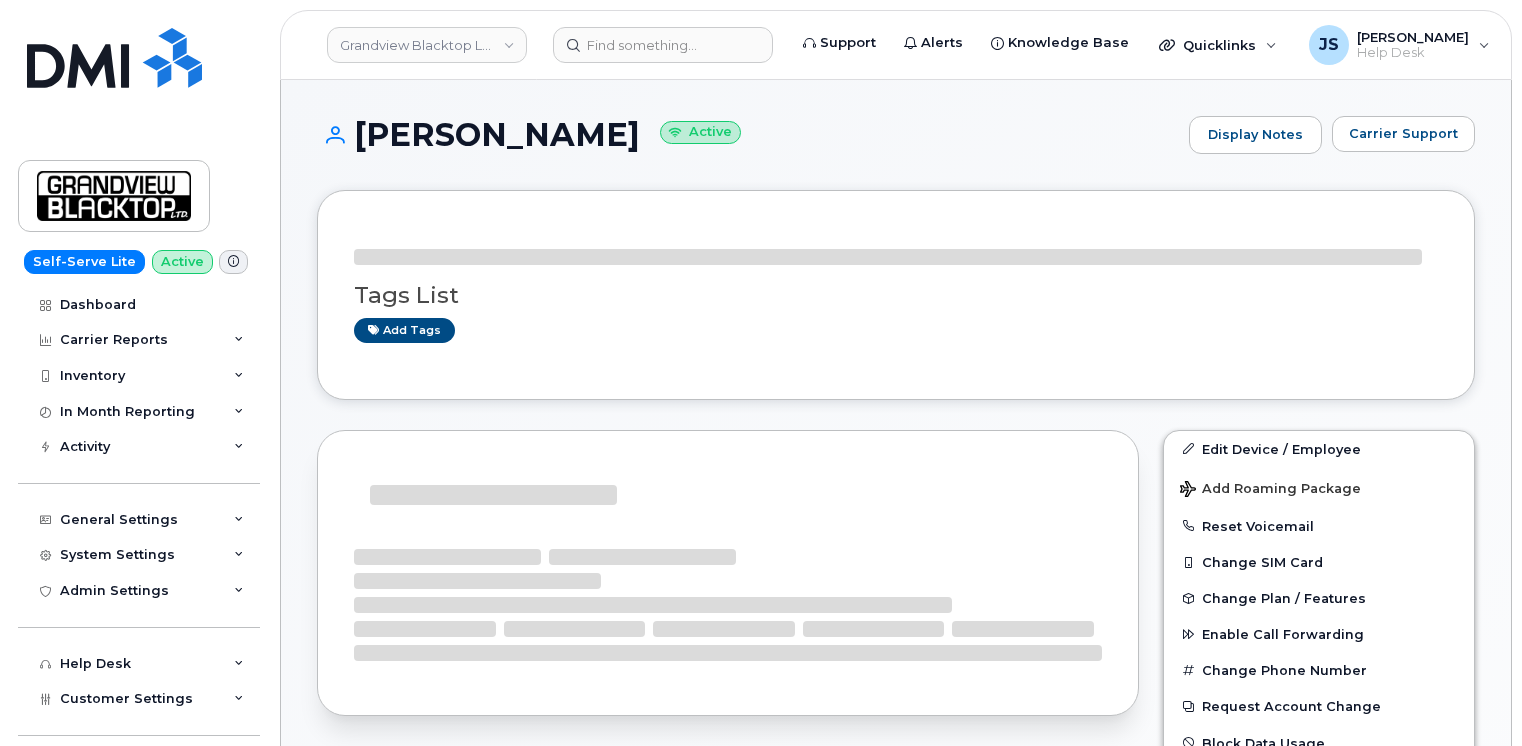 scroll, scrollTop: 0, scrollLeft: 0, axis: both 